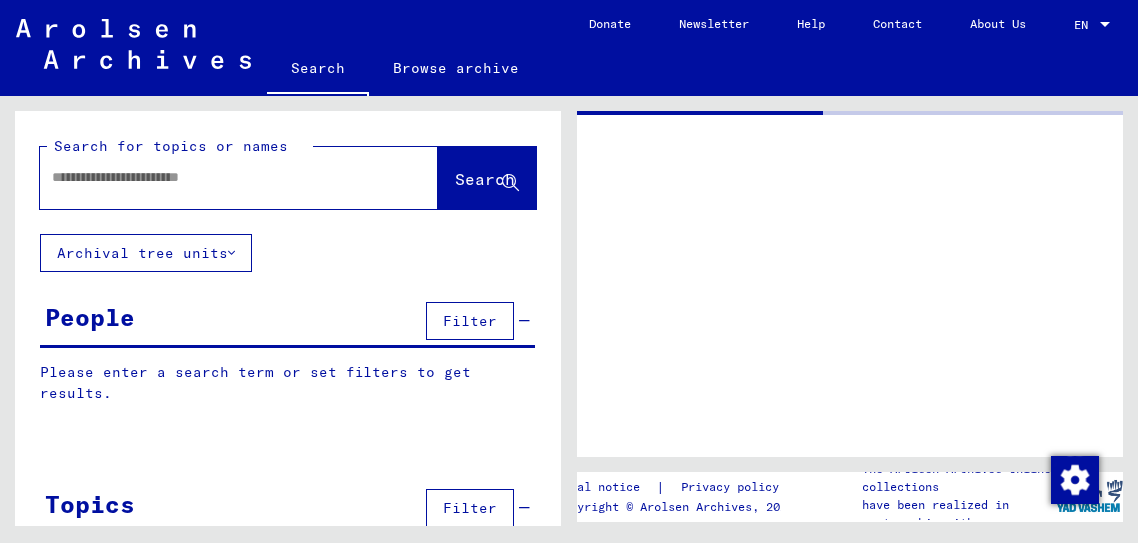 scroll, scrollTop: 0, scrollLeft: 0, axis: both 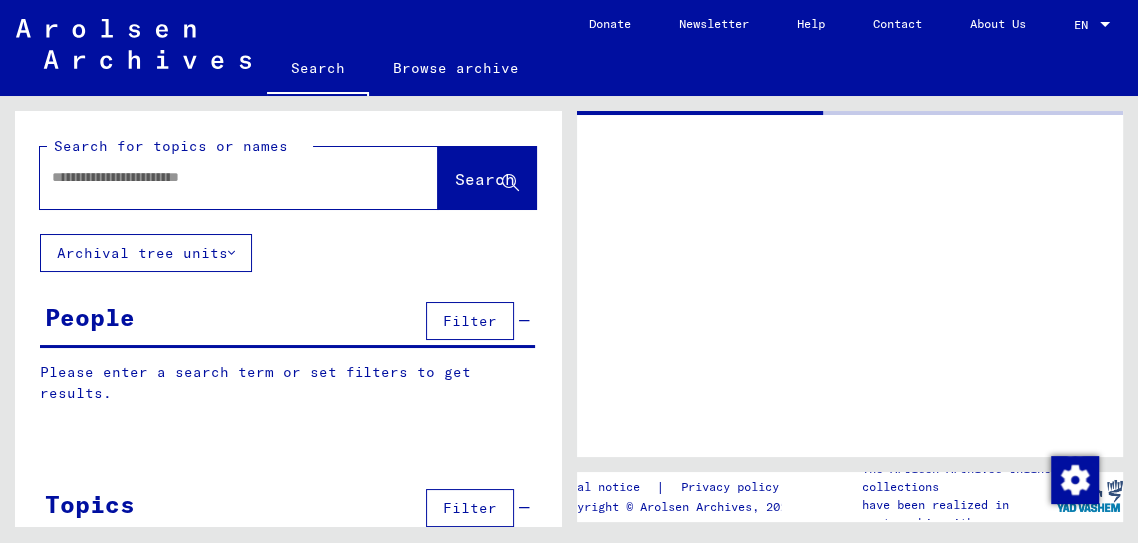 type on "*******" 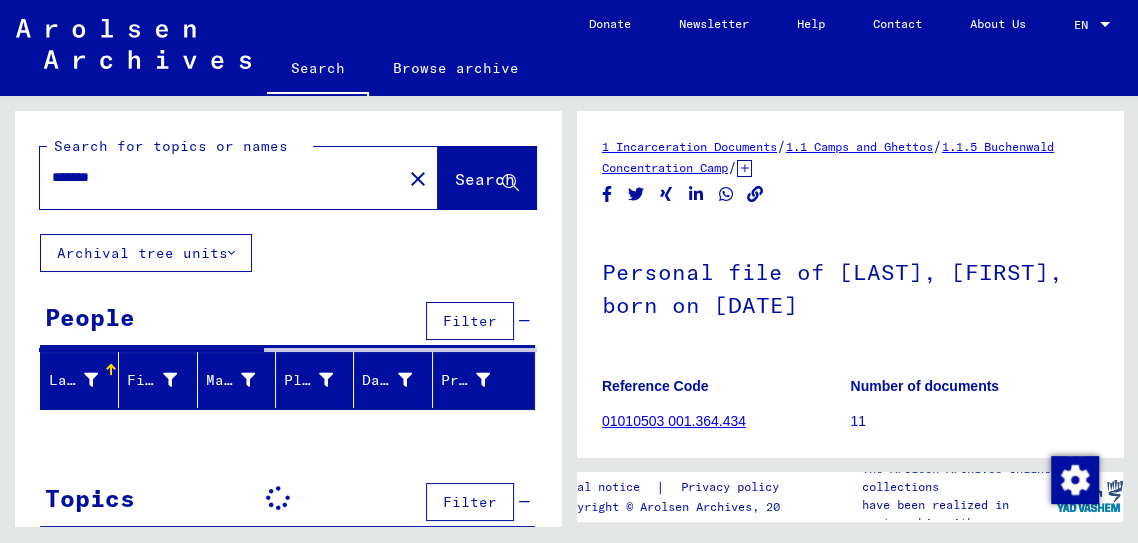 scroll, scrollTop: 0, scrollLeft: 0, axis: both 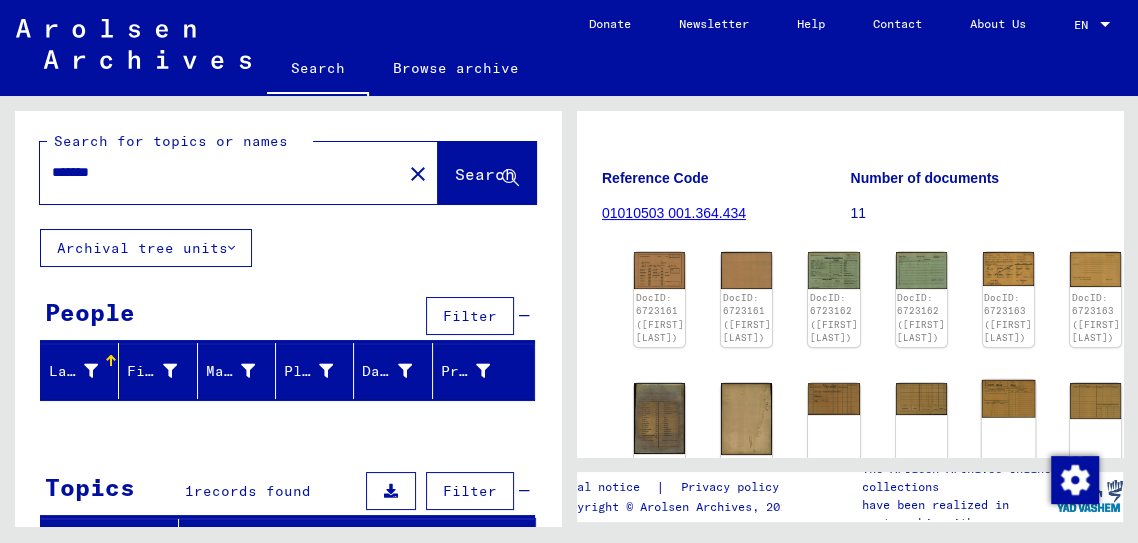click 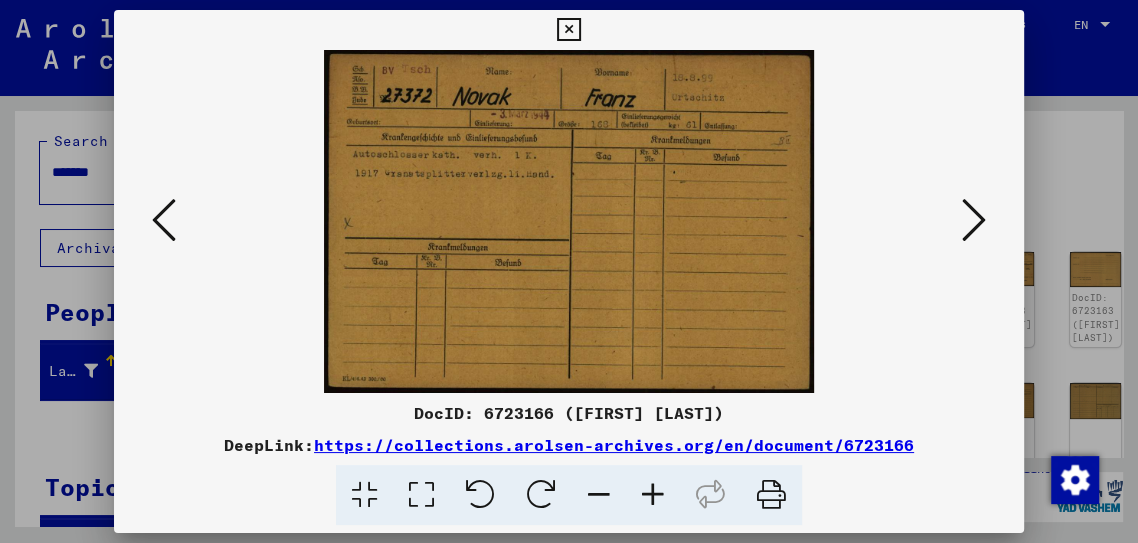 click at bounding box center (569, 271) 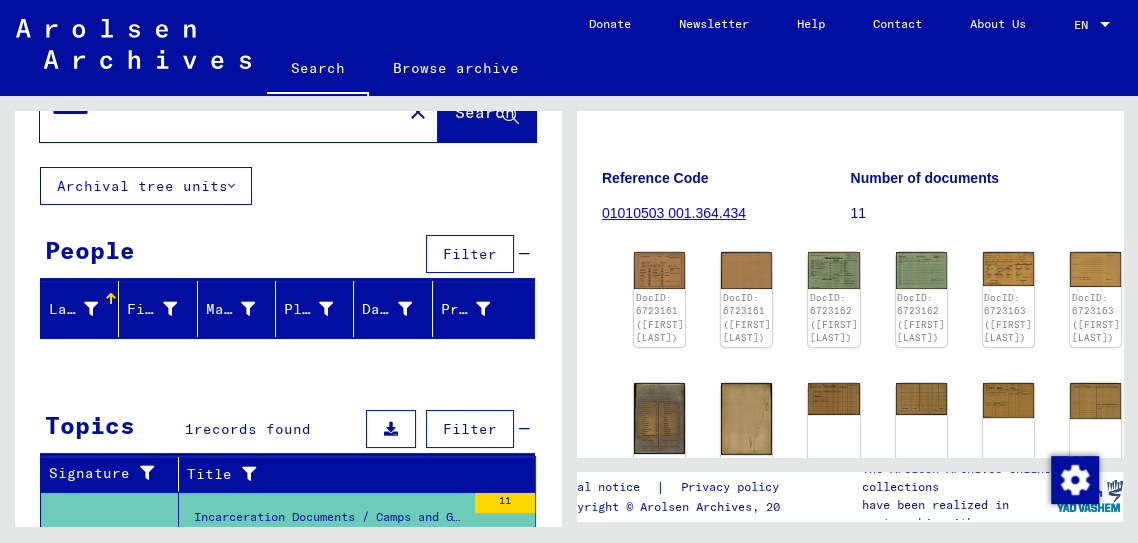 scroll, scrollTop: 88, scrollLeft: 0, axis: vertical 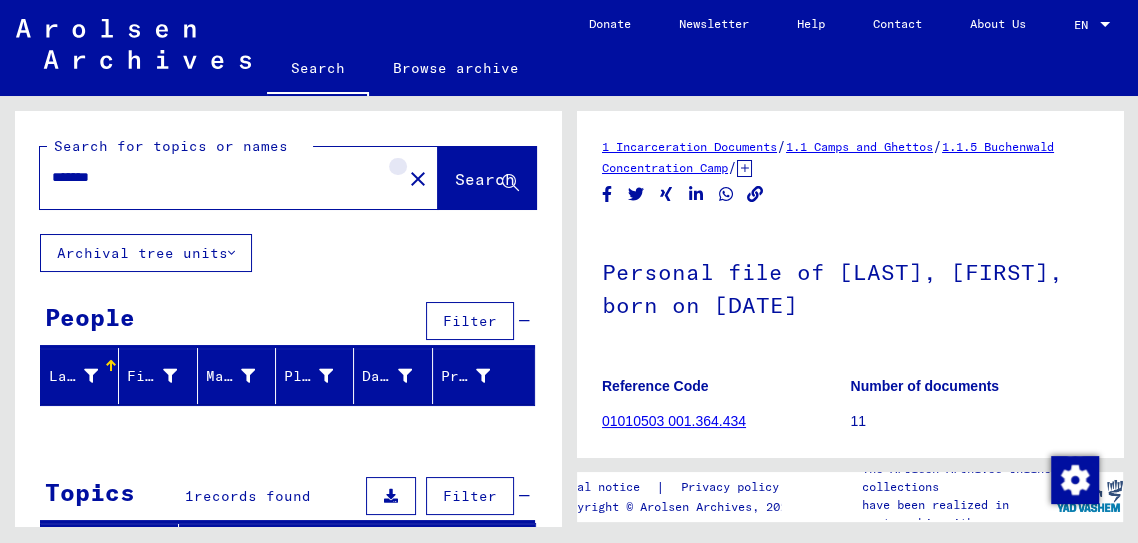 click on "close" 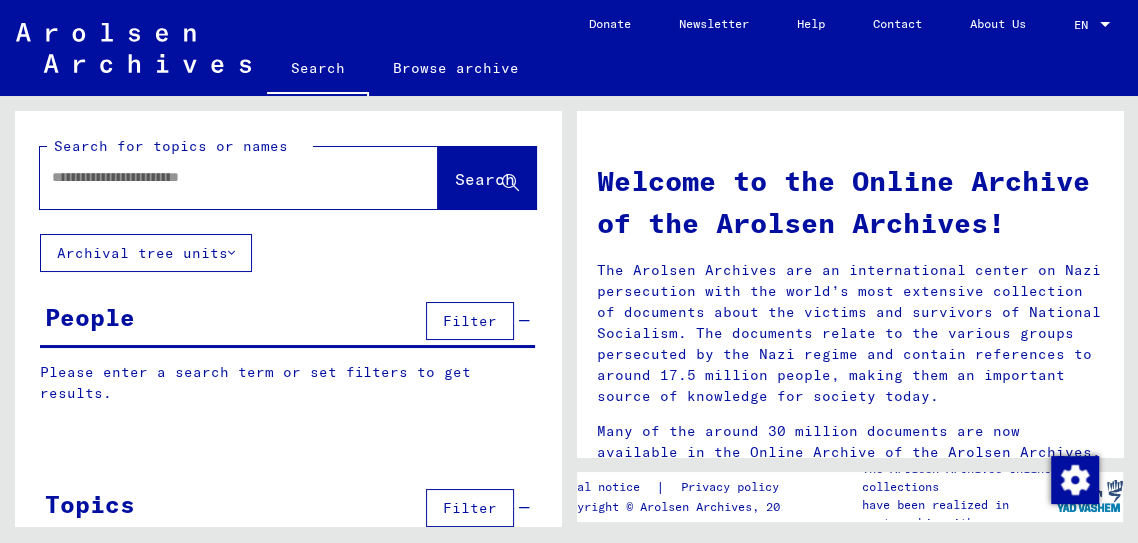 click at bounding box center [215, 177] 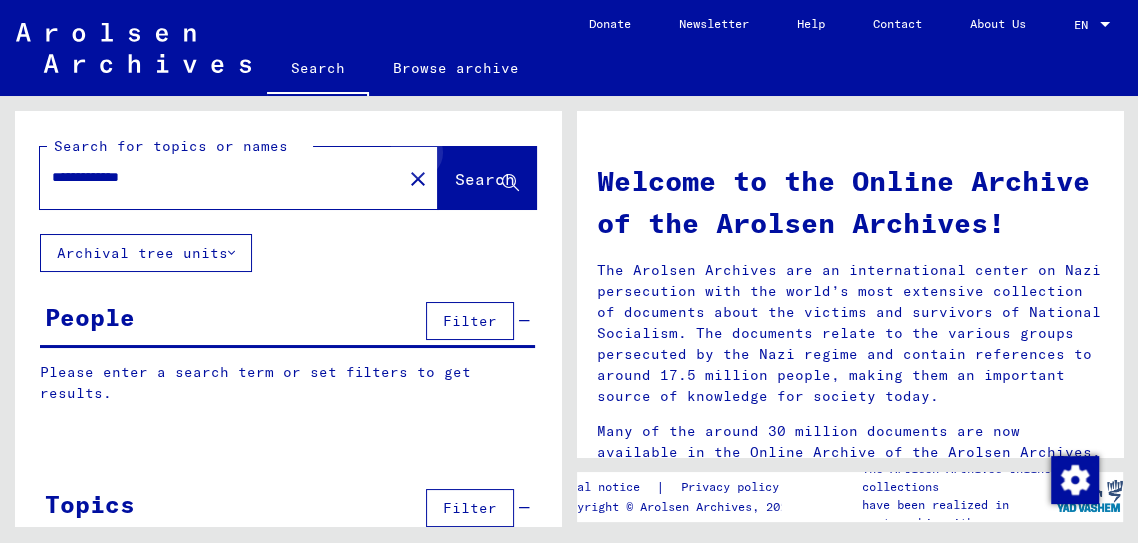 type on "**********" 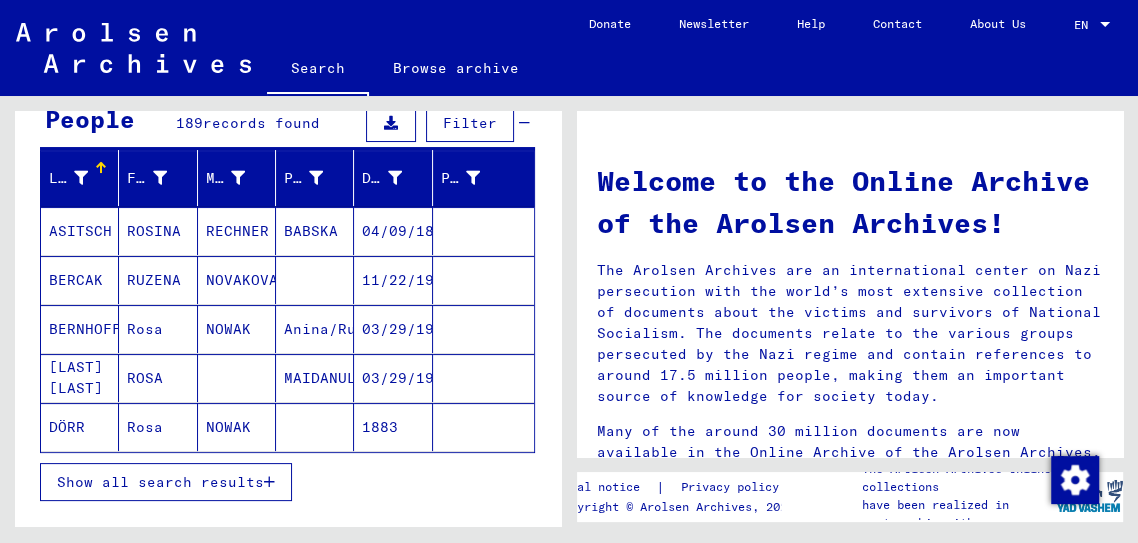 scroll, scrollTop: 202, scrollLeft: 0, axis: vertical 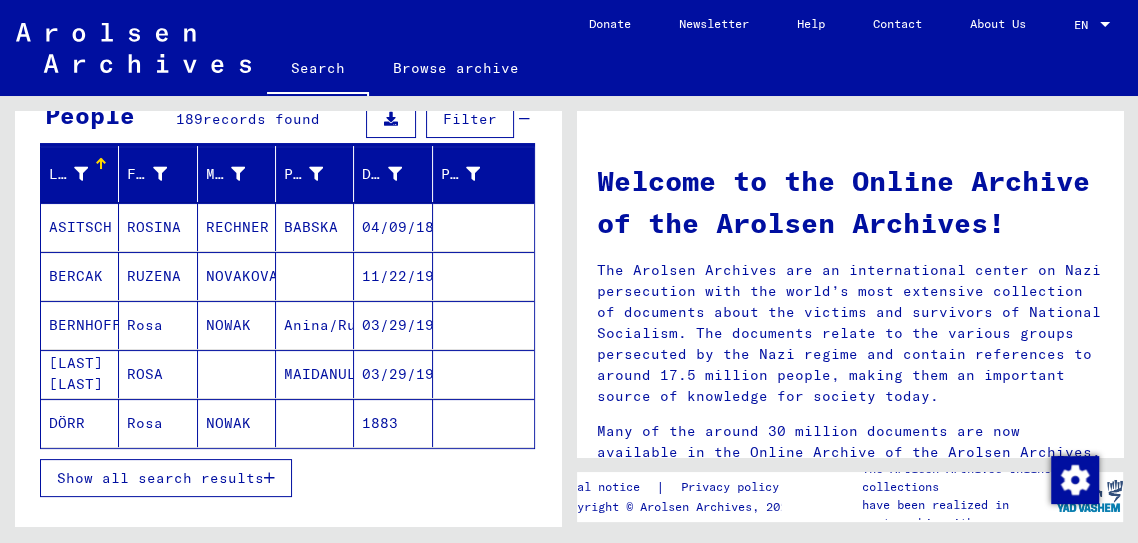 click on "Show all search results" at bounding box center (160, 478) 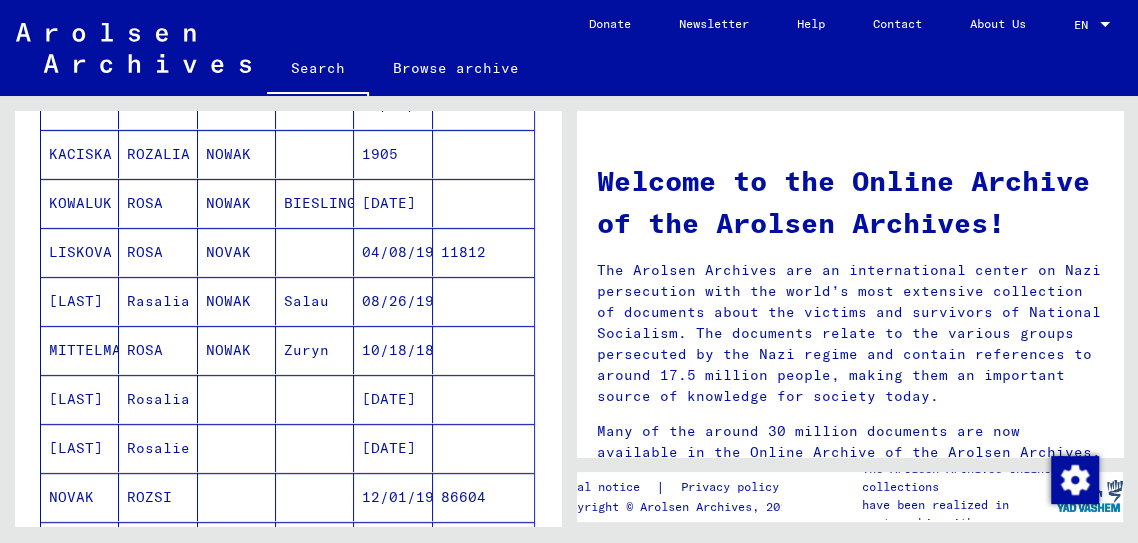 scroll, scrollTop: 570, scrollLeft: 0, axis: vertical 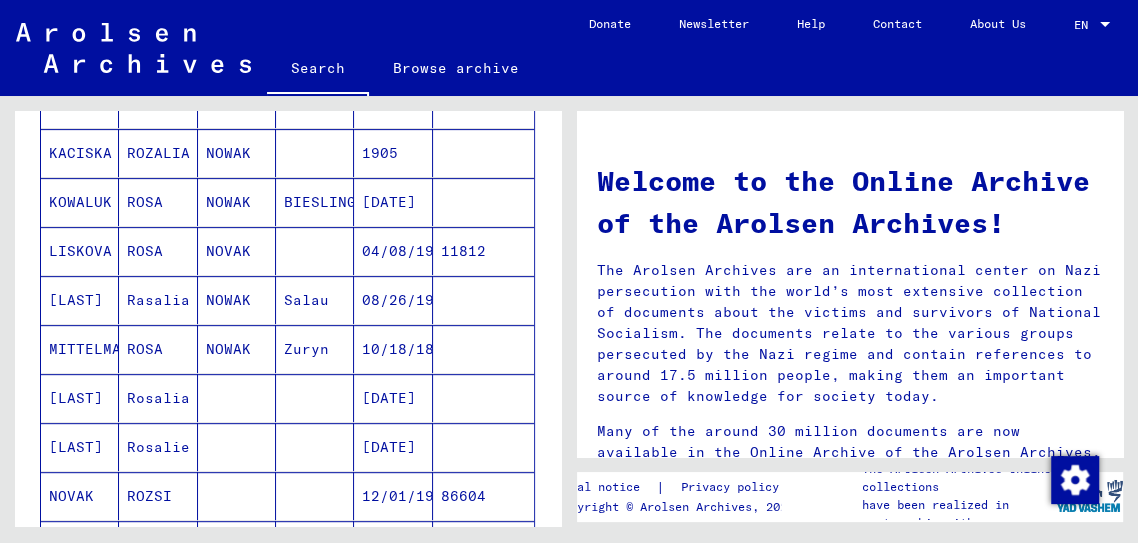click on "Rosalia" at bounding box center (158, 447) 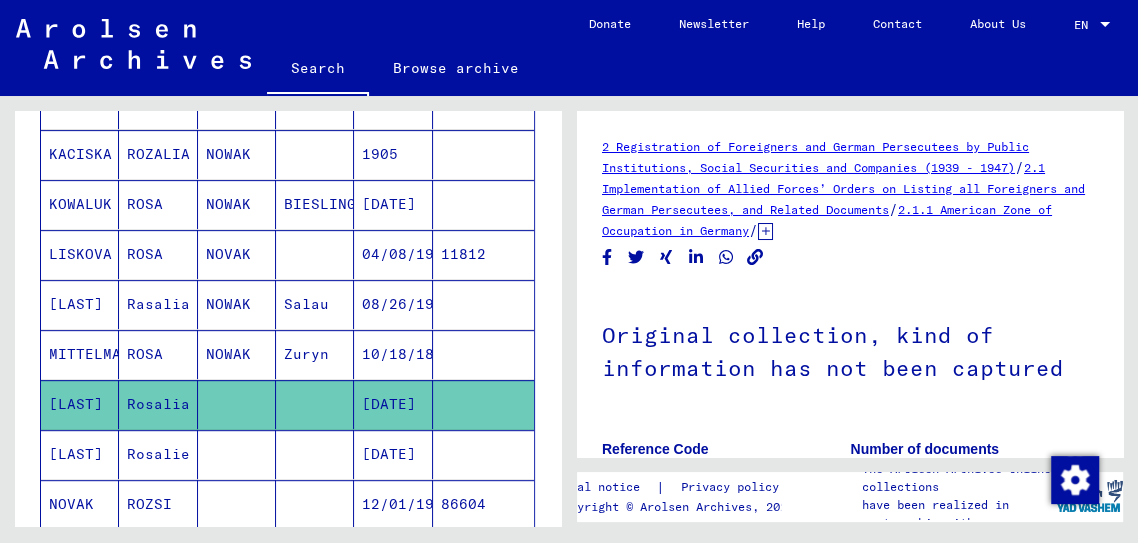 scroll, scrollTop: 23, scrollLeft: 0, axis: vertical 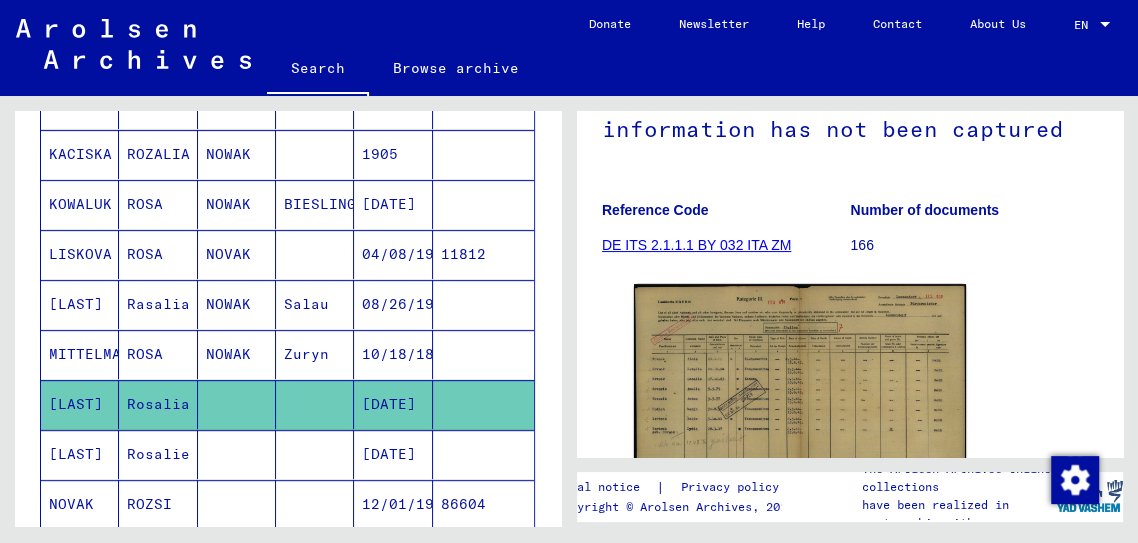 click on "[LAST]" at bounding box center (80, 504) 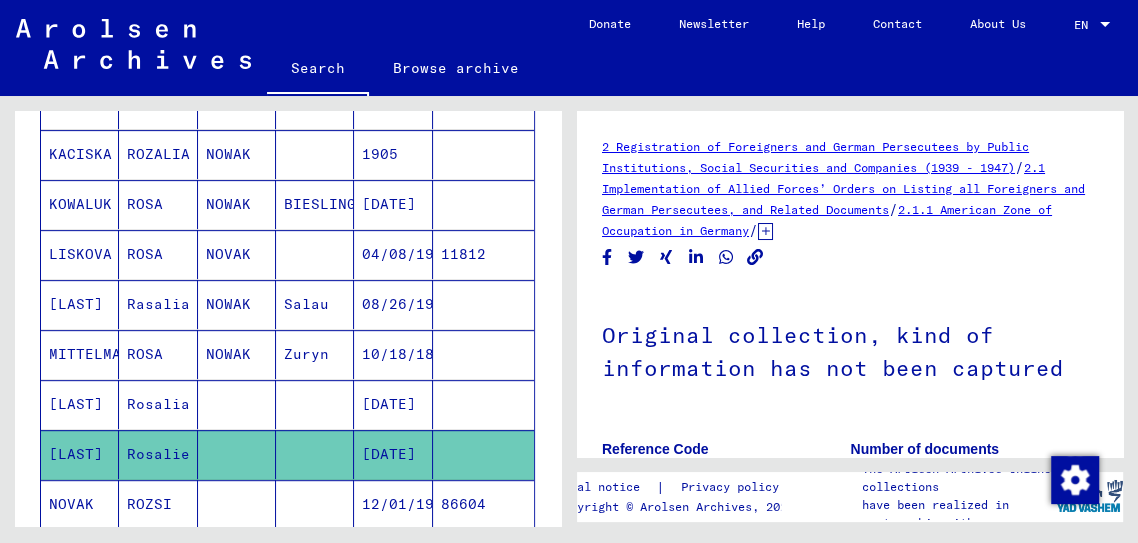 scroll, scrollTop: 132, scrollLeft: 0, axis: vertical 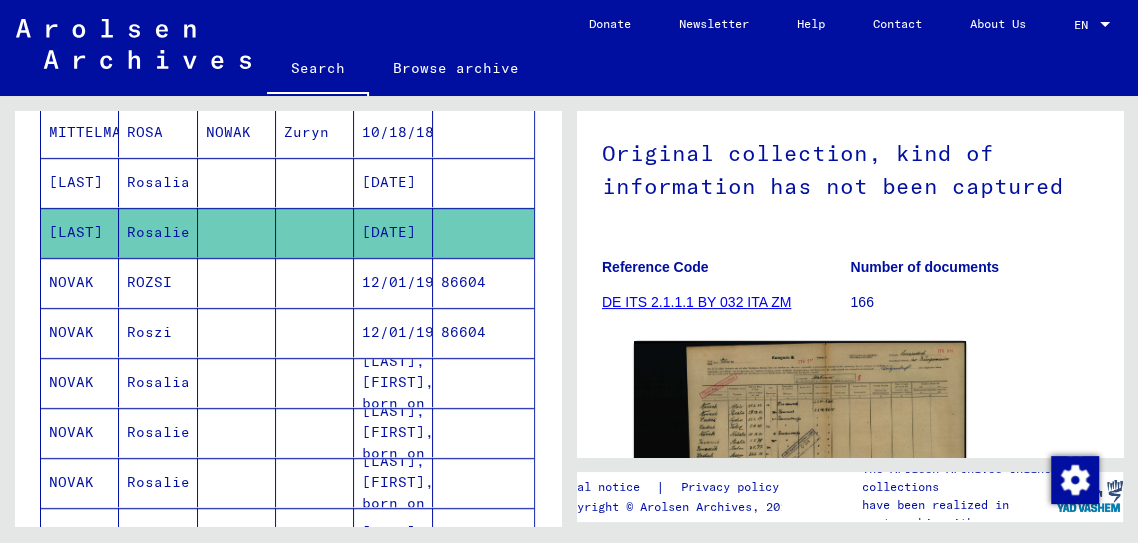 click on "NOVAK" at bounding box center [80, 432] 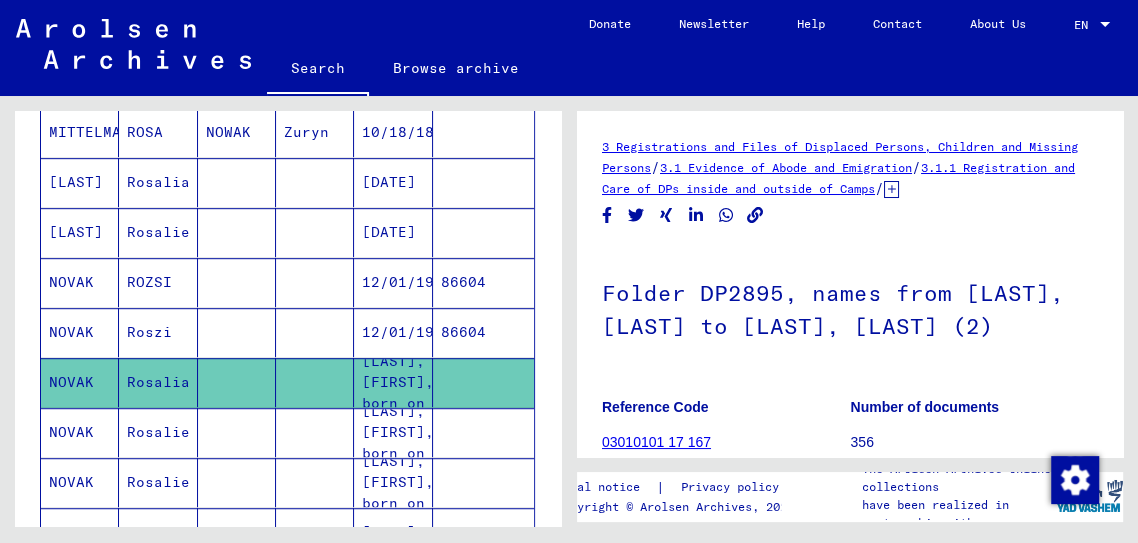 scroll, scrollTop: 0, scrollLeft: 0, axis: both 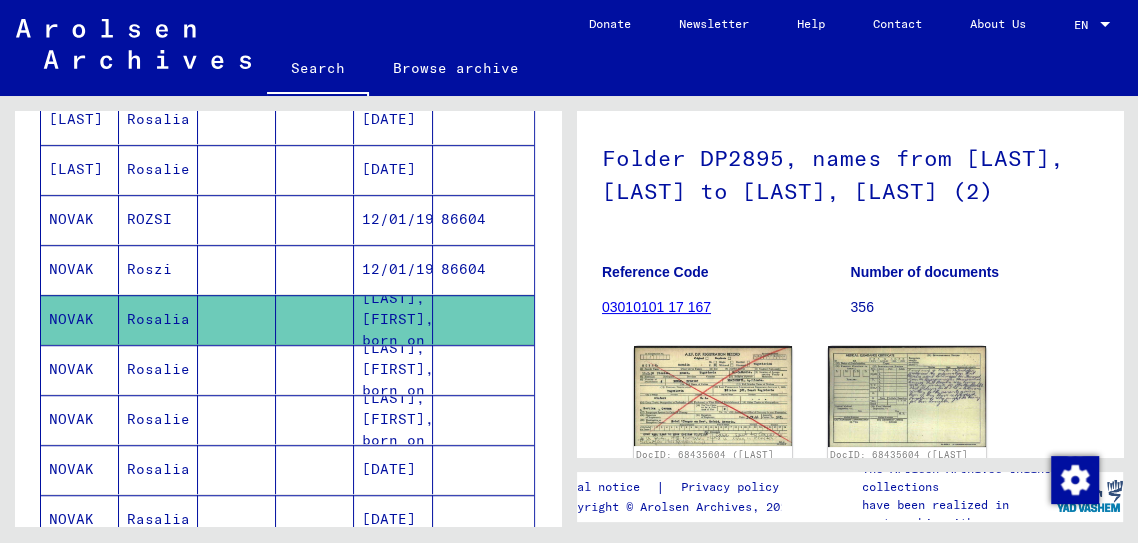 click on "Rosalie" at bounding box center [158, 419] 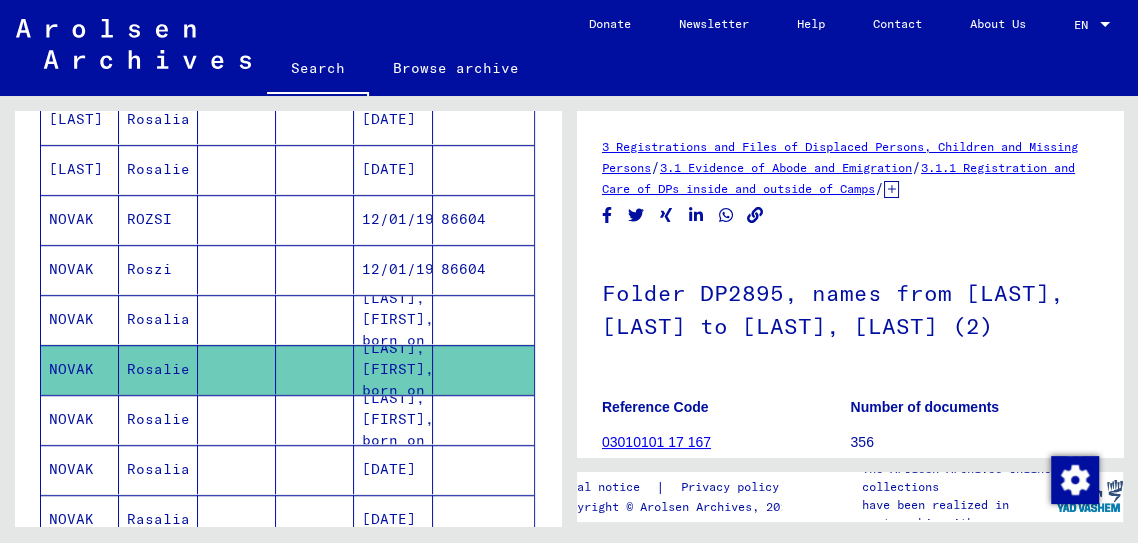 scroll, scrollTop: 0, scrollLeft: 0, axis: both 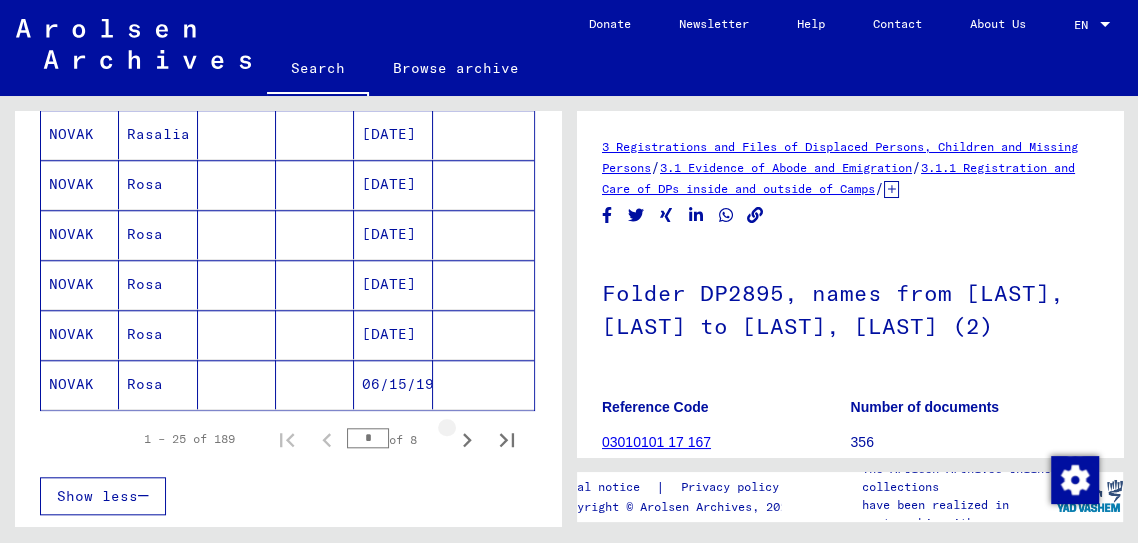 click 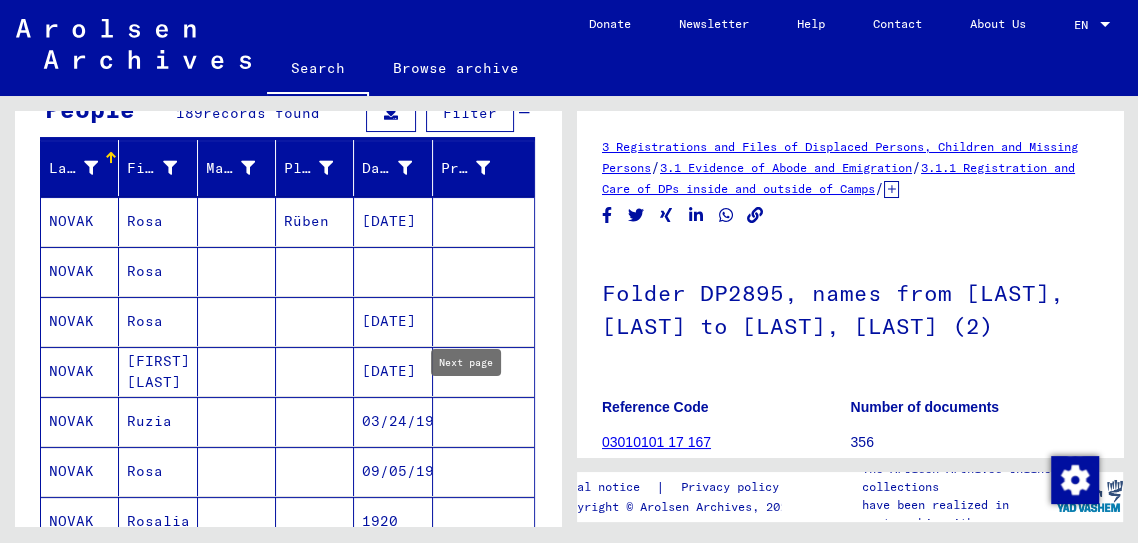 scroll, scrollTop: 212, scrollLeft: 0, axis: vertical 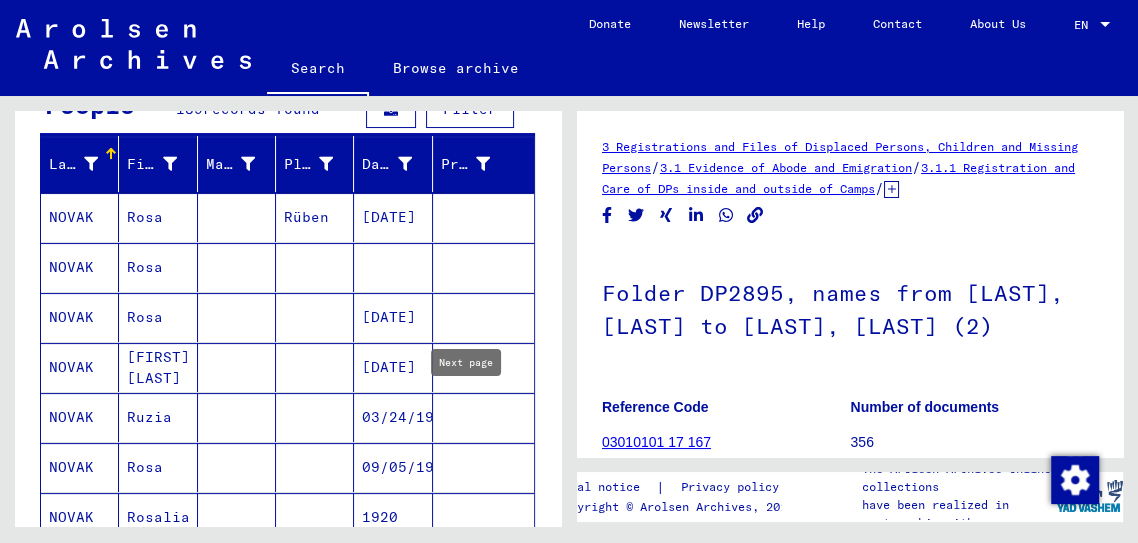 click on "Rosa" at bounding box center [158, 317] 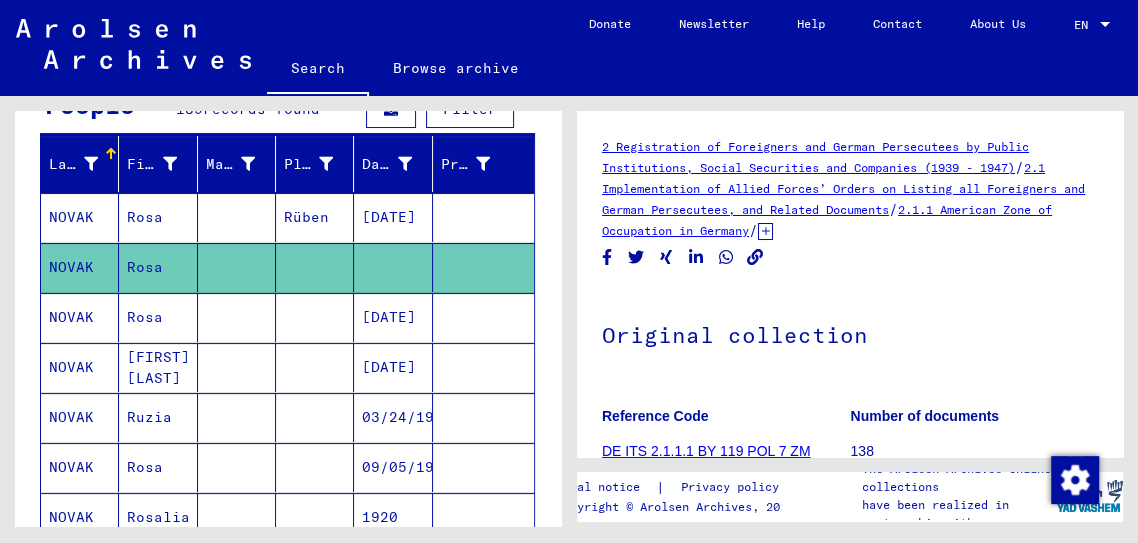 scroll, scrollTop: 164, scrollLeft: 0, axis: vertical 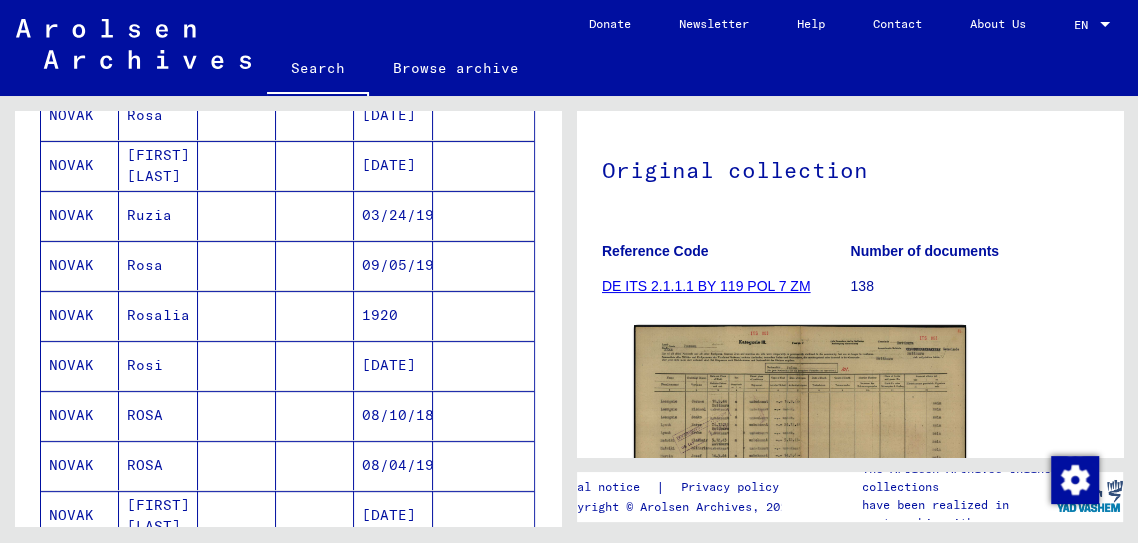 click on "Rosalia" at bounding box center [158, 365] 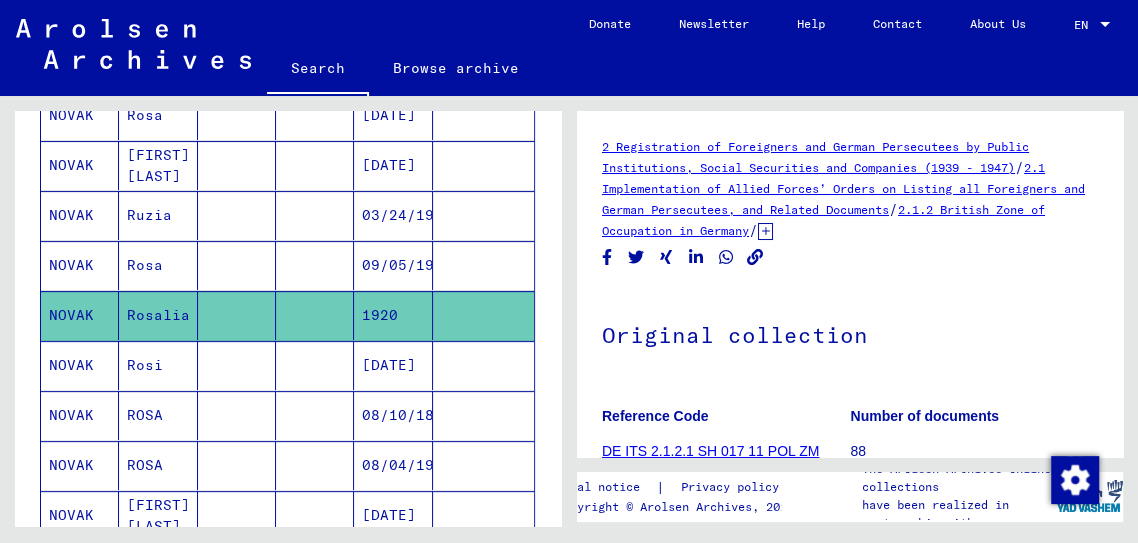 scroll, scrollTop: 0, scrollLeft: 0, axis: both 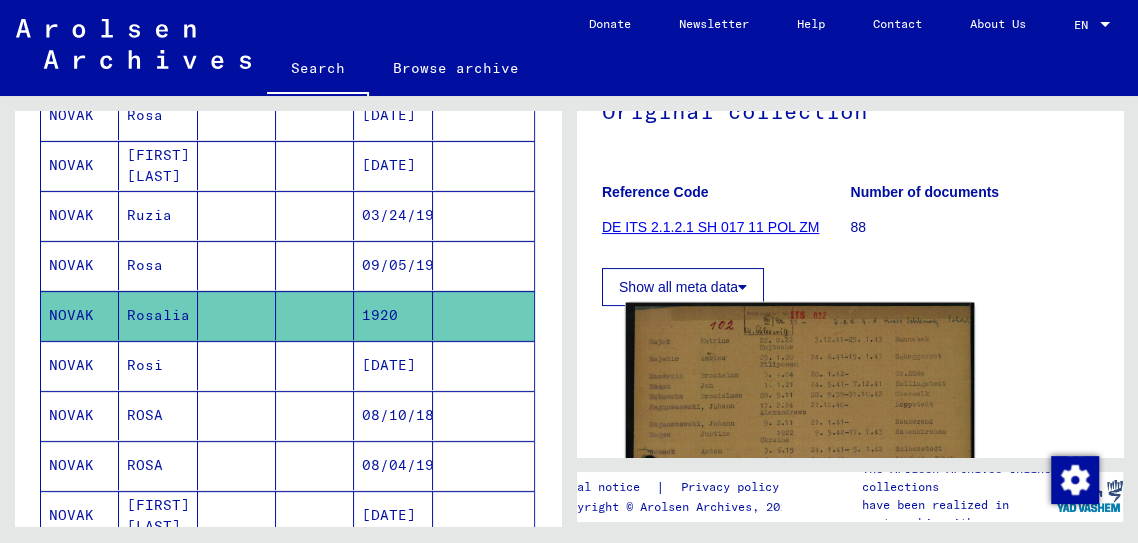 click 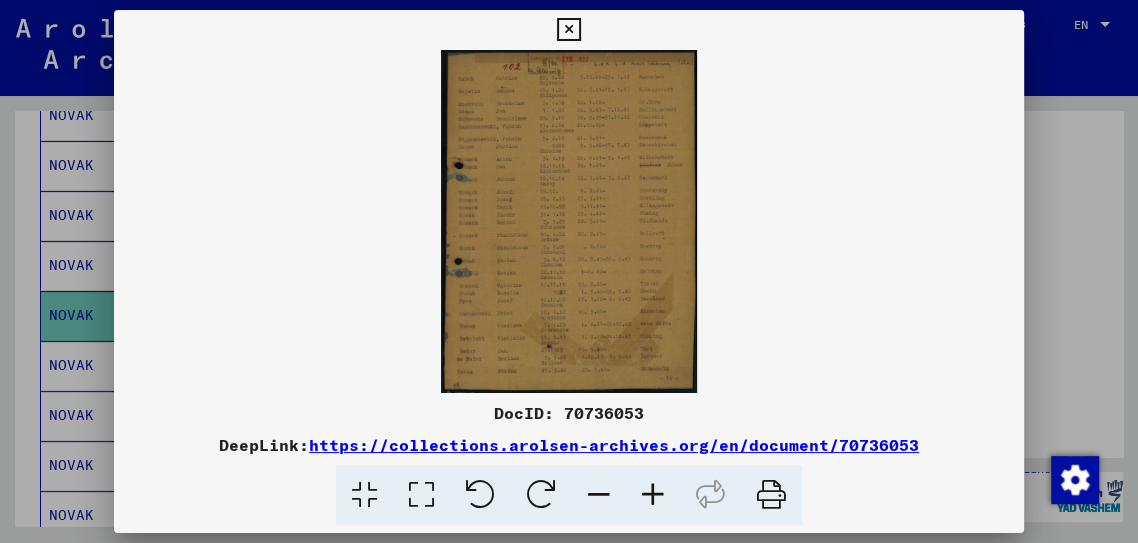 click at bounding box center [569, 271] 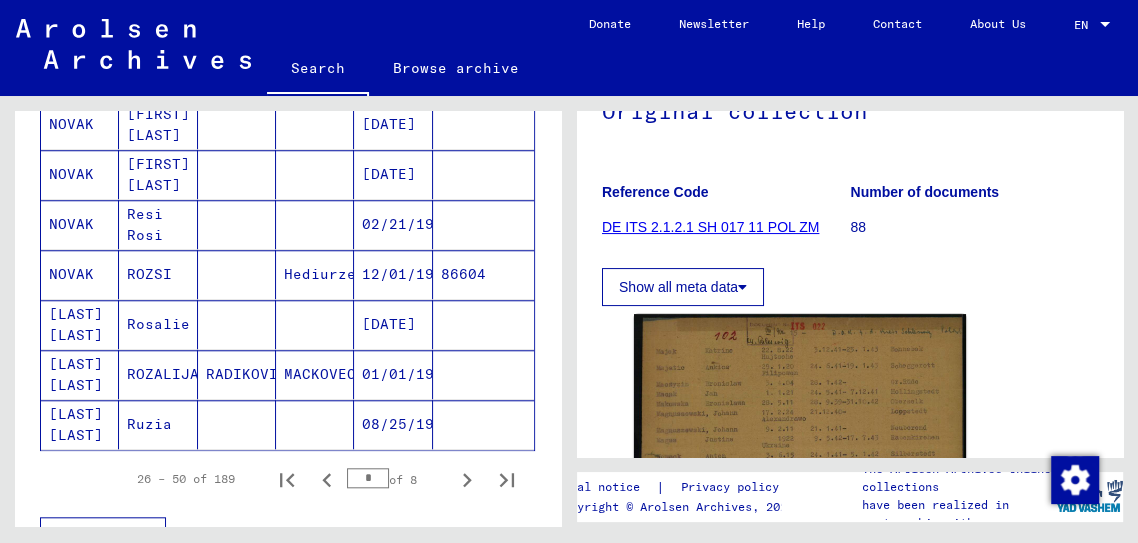 scroll, scrollTop: 1206, scrollLeft: 0, axis: vertical 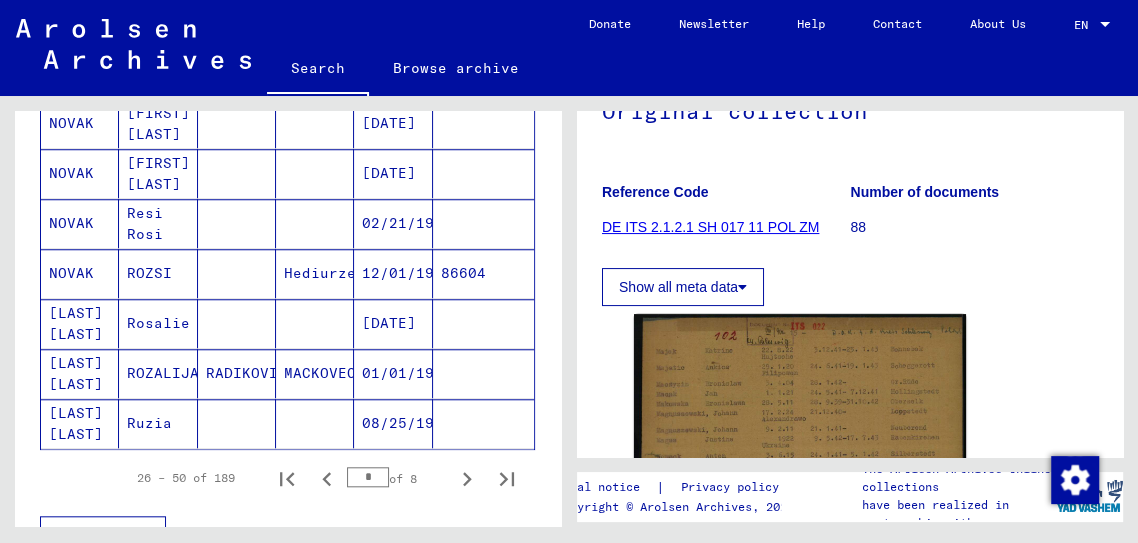 click on "26 – 50 of 189  *  of 8" at bounding box center [320, 478] 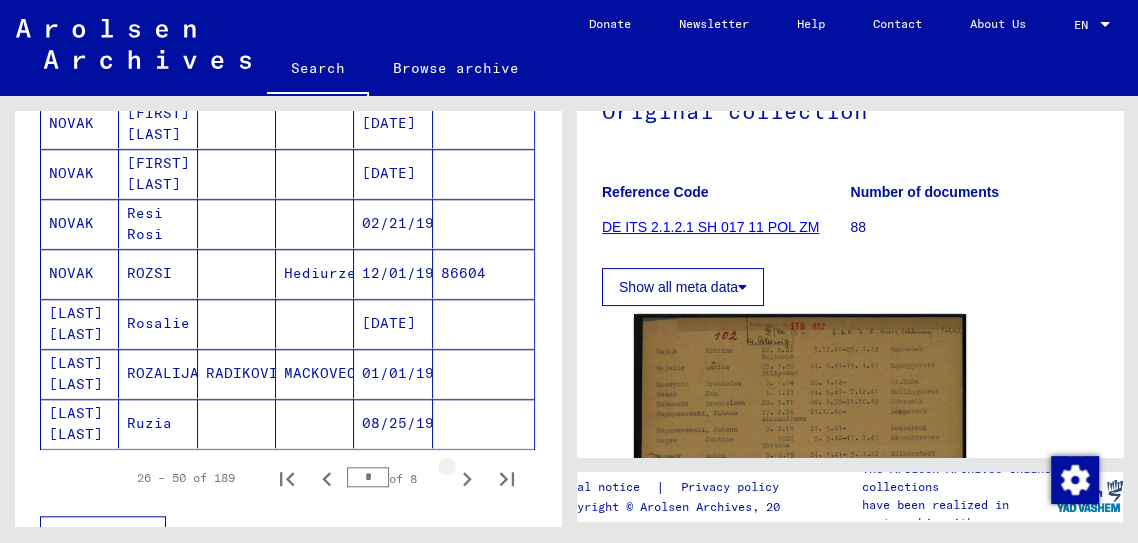 click 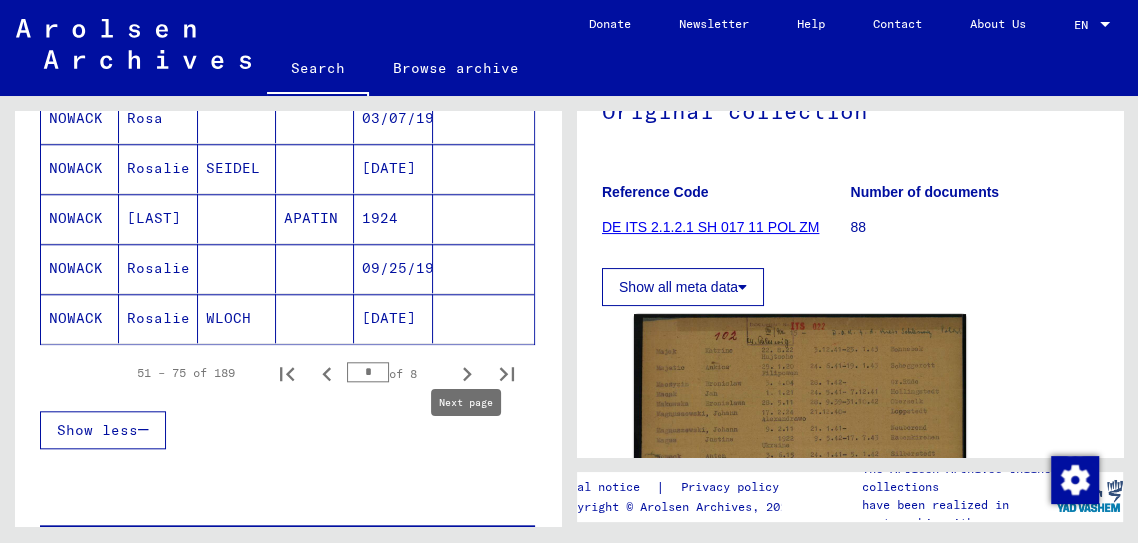 scroll, scrollTop: 1313, scrollLeft: 0, axis: vertical 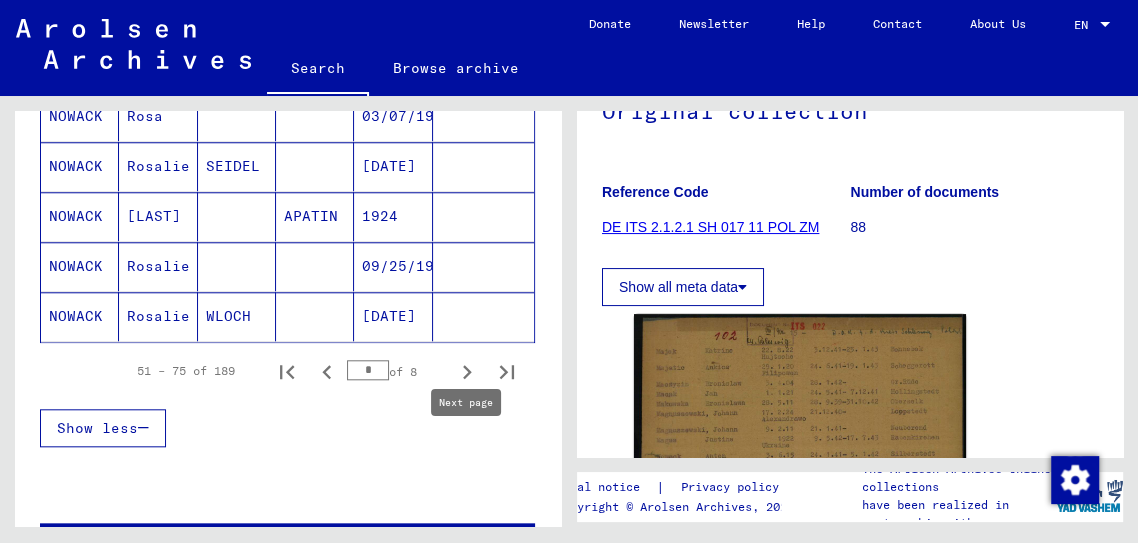 click 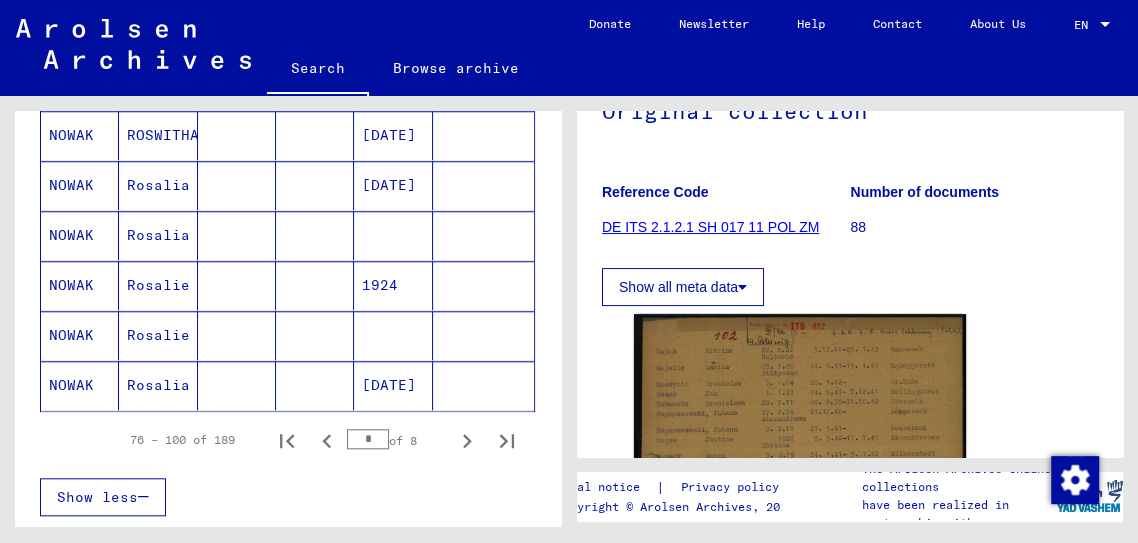scroll, scrollTop: 1278, scrollLeft: 0, axis: vertical 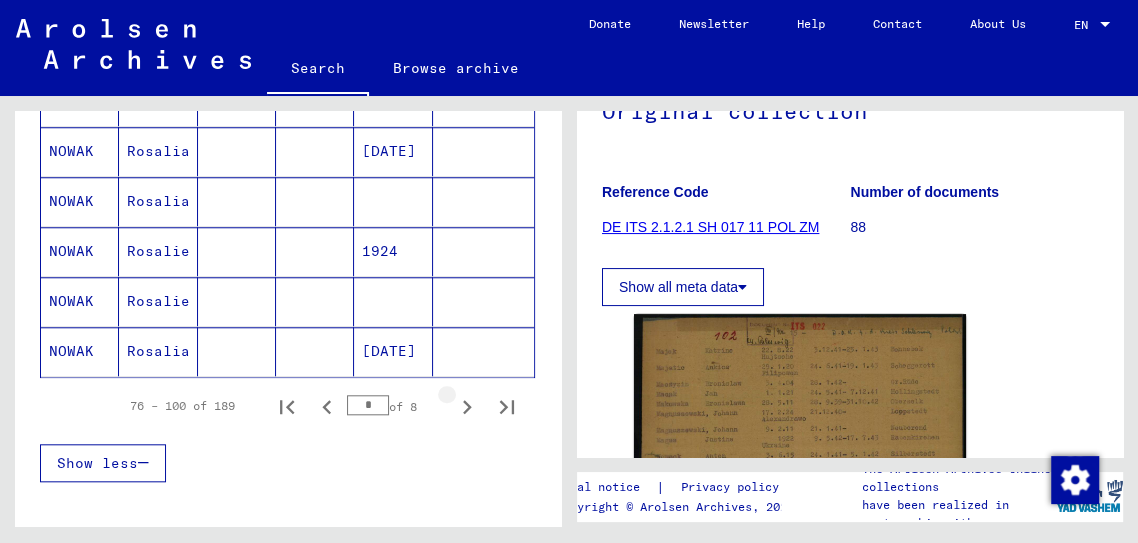 click 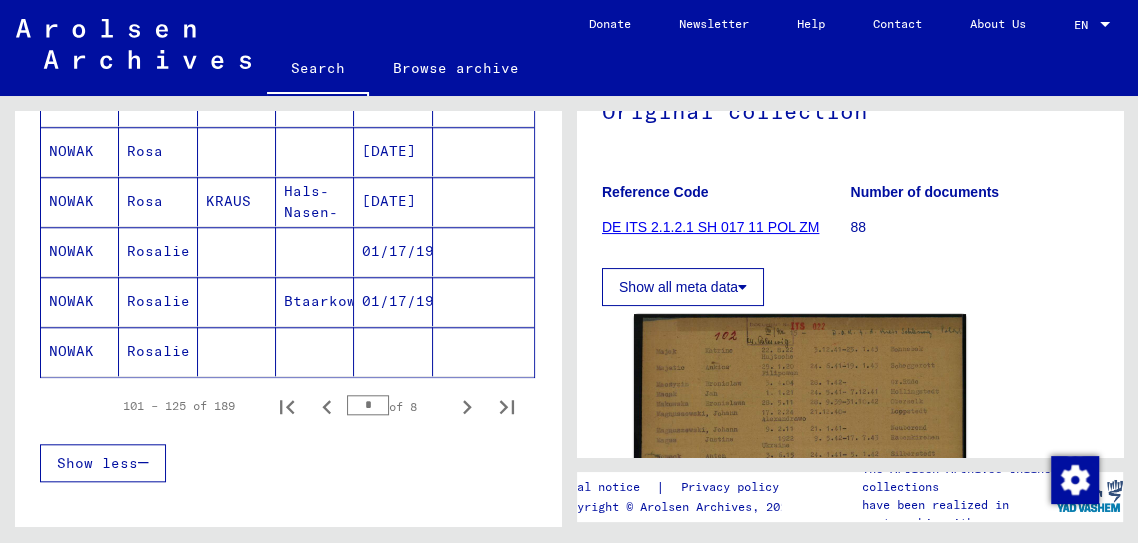 click on "Rosalie" 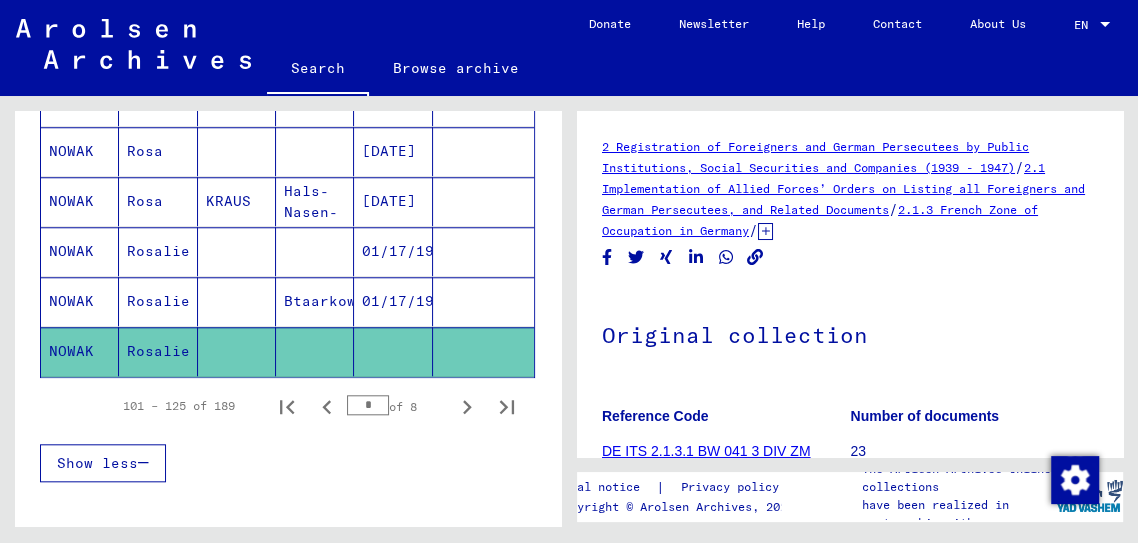 scroll, scrollTop: 0, scrollLeft: 0, axis: both 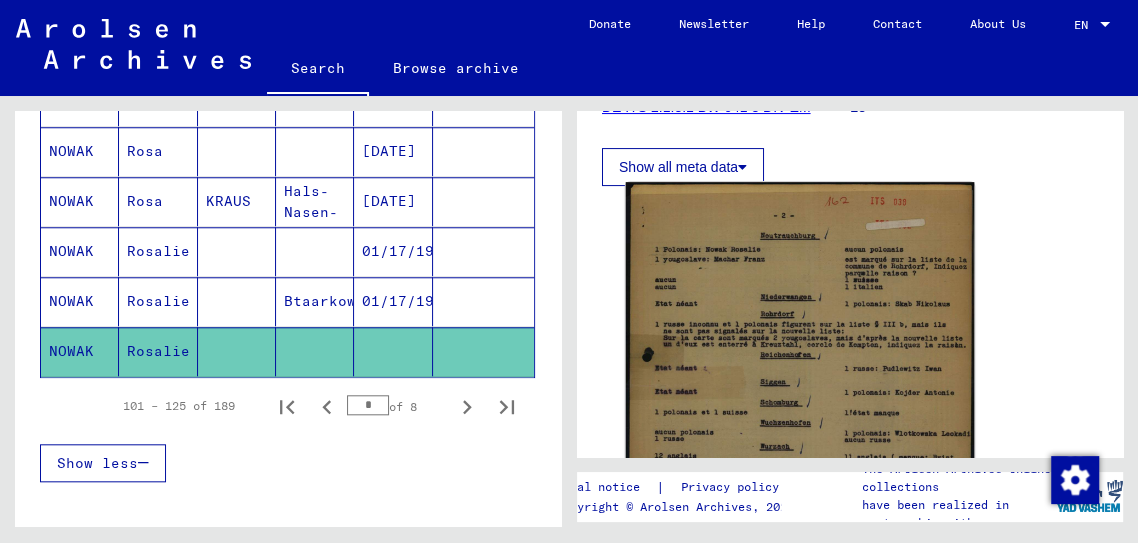 click 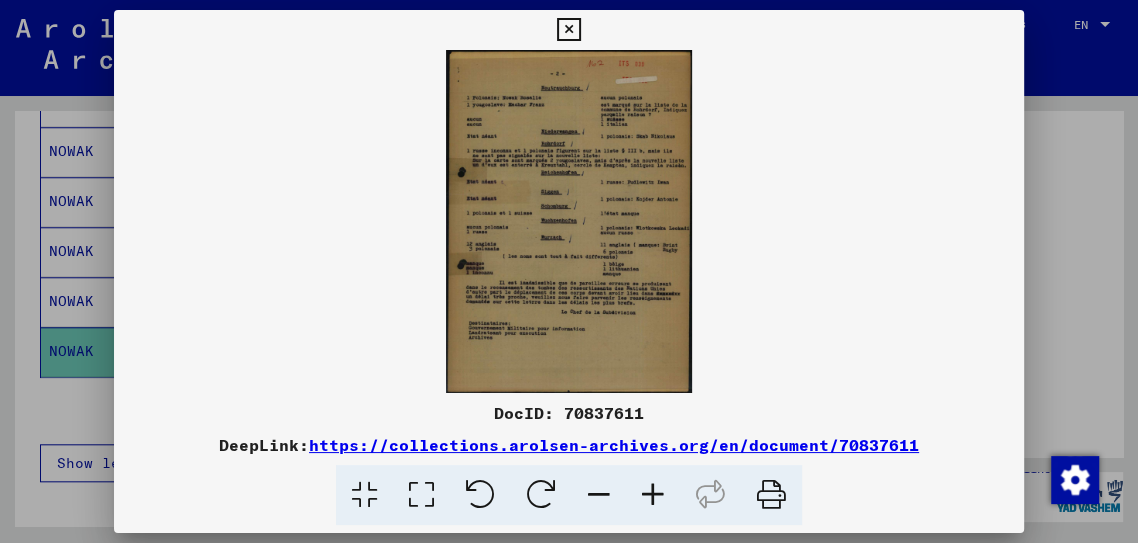 click at bounding box center [569, 271] 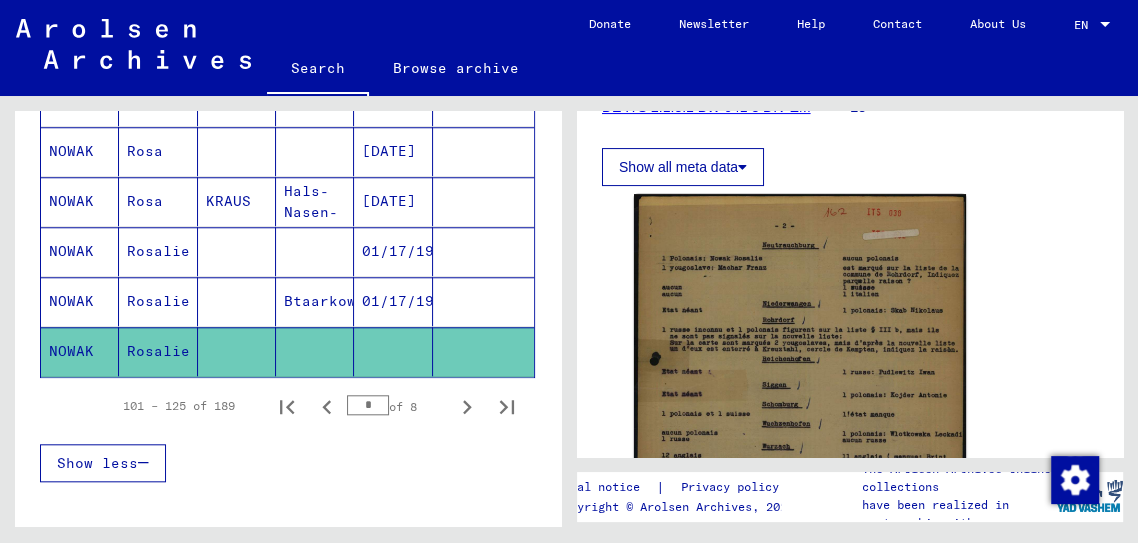 click 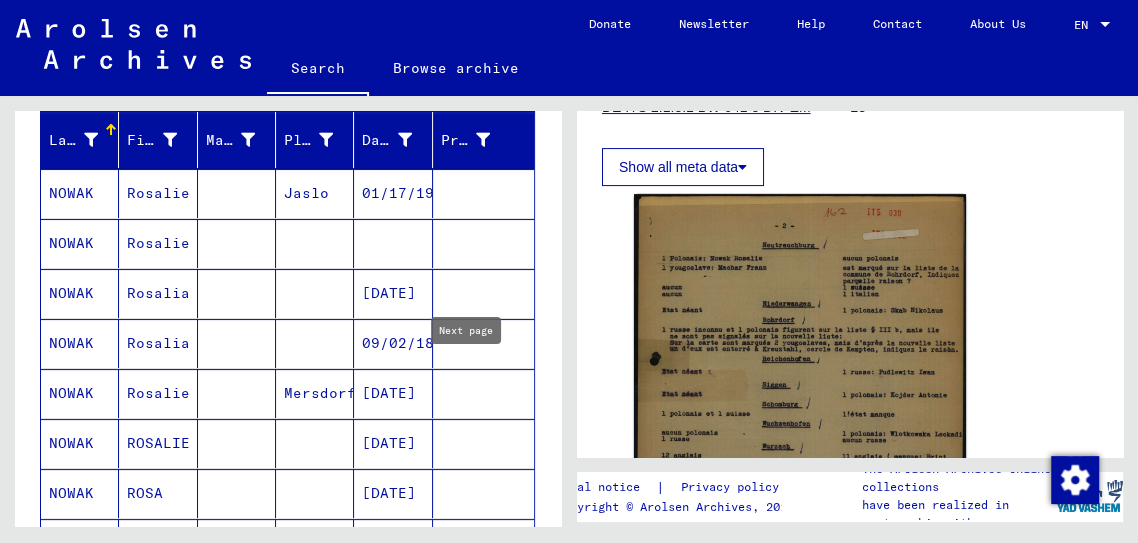 scroll, scrollTop: 247, scrollLeft: 0, axis: vertical 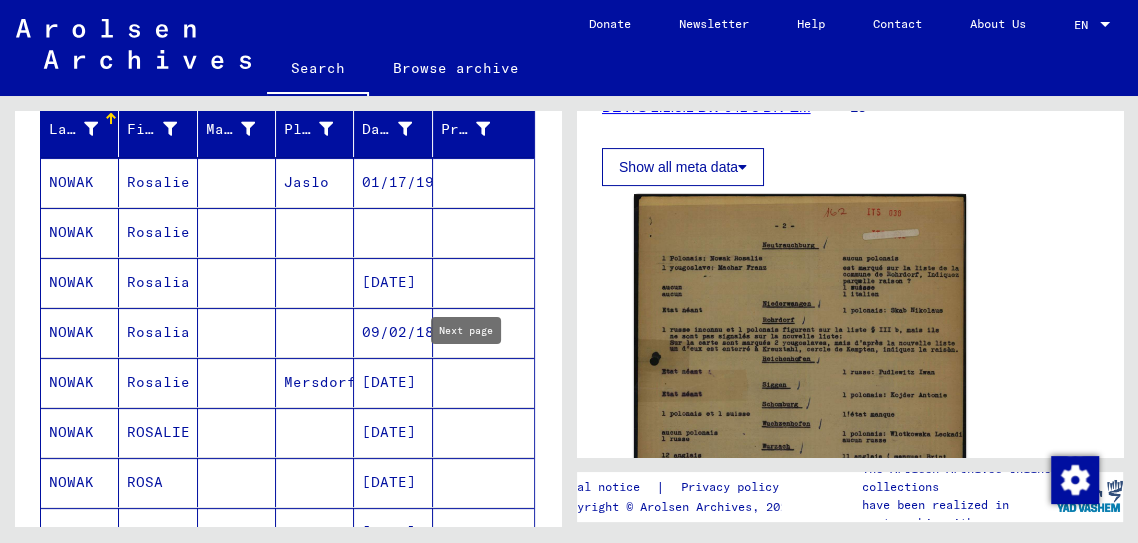 click on "Rosalie" at bounding box center [158, 282] 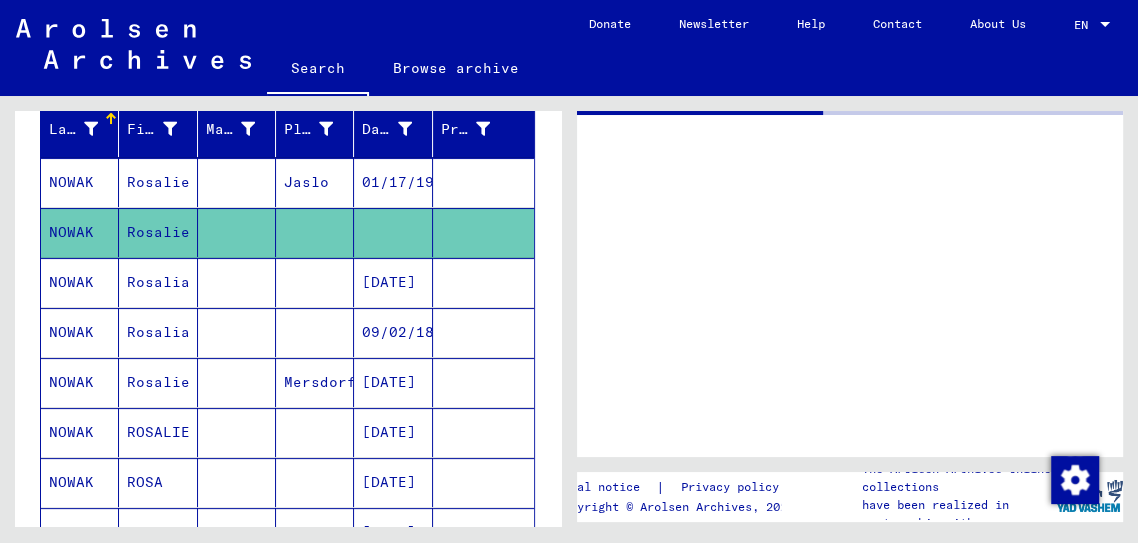 scroll, scrollTop: 0, scrollLeft: 0, axis: both 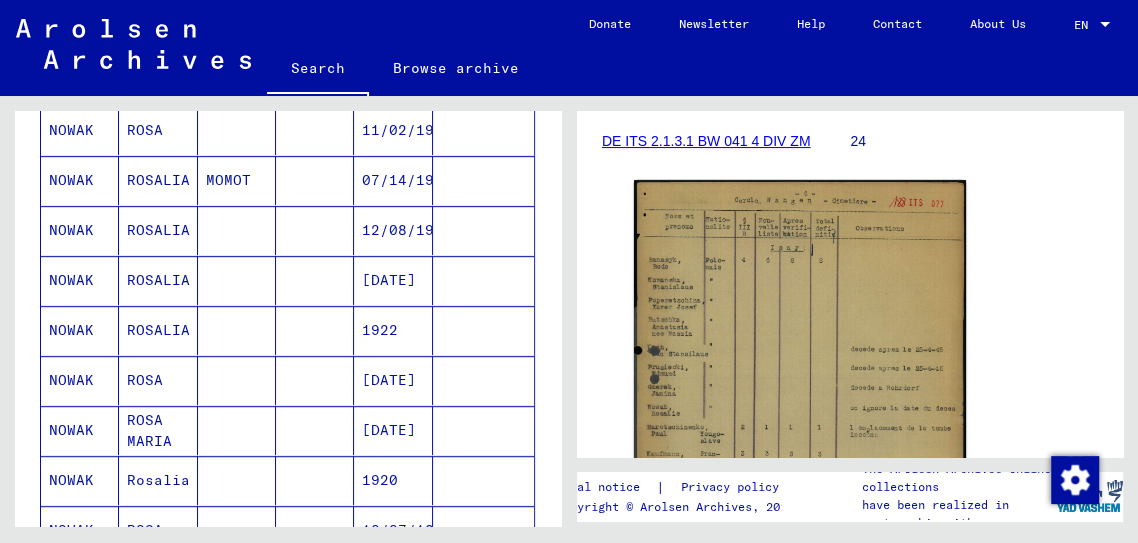 click on "ROSALIA" at bounding box center (158, 380) 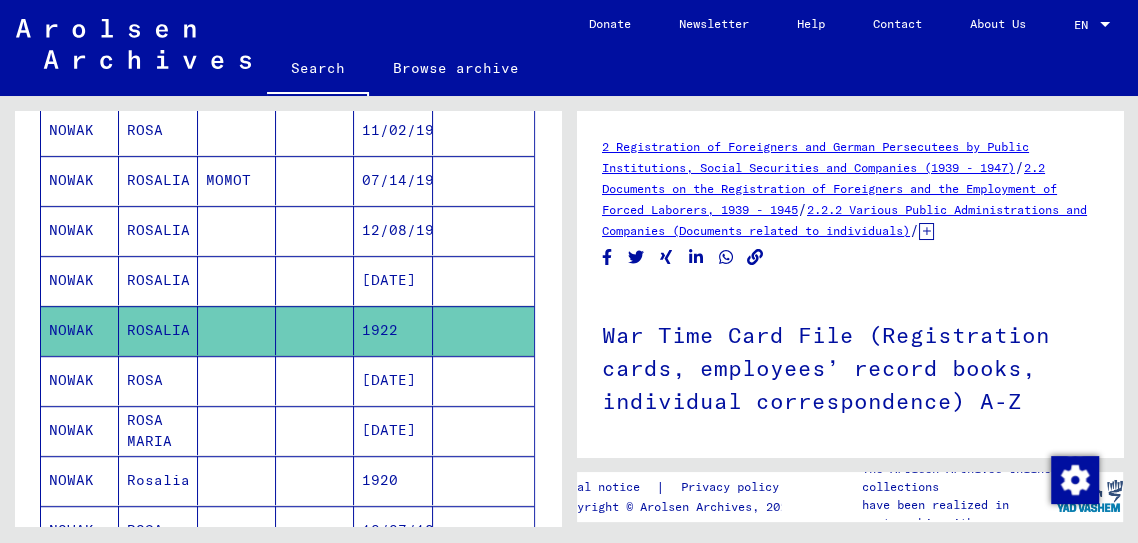scroll, scrollTop: 210, scrollLeft: 0, axis: vertical 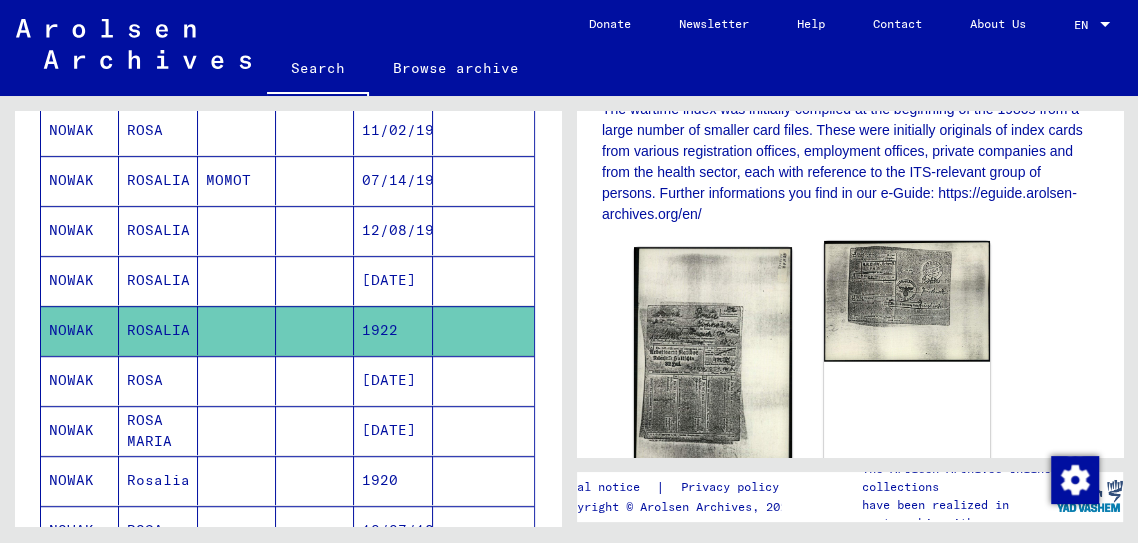 click 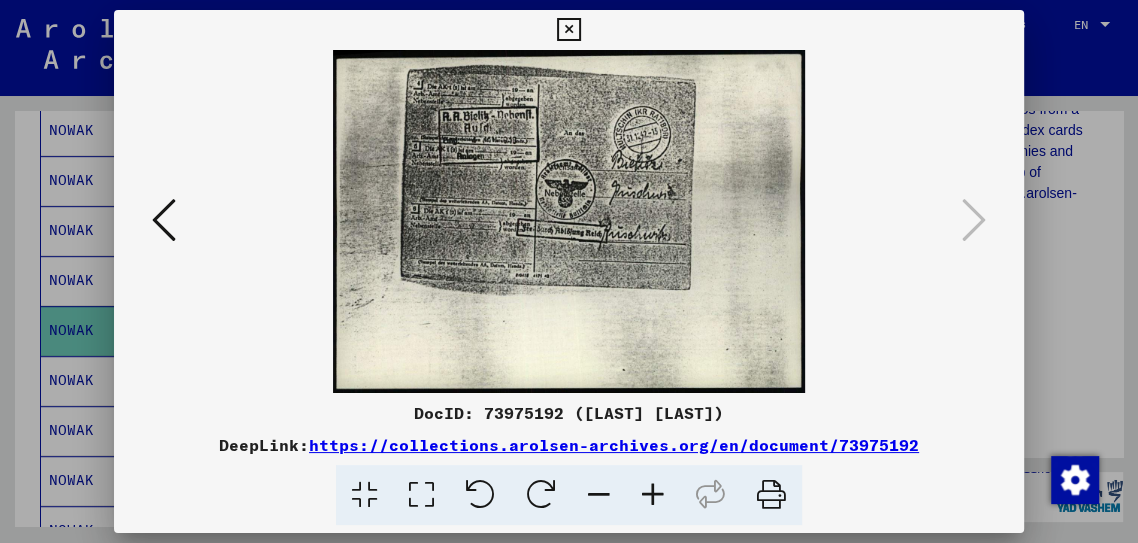 click at bounding box center (569, 271) 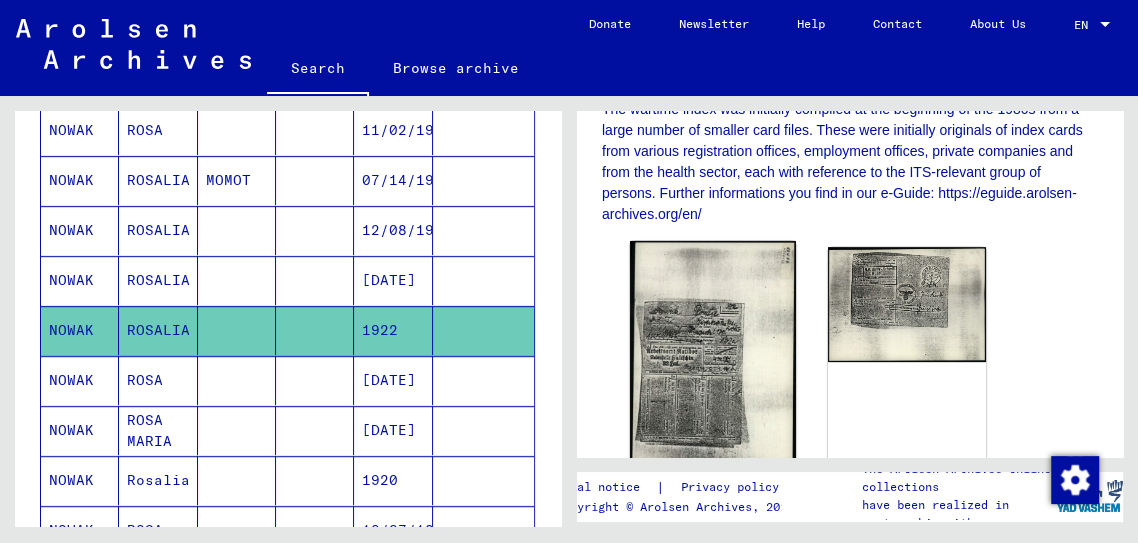 click 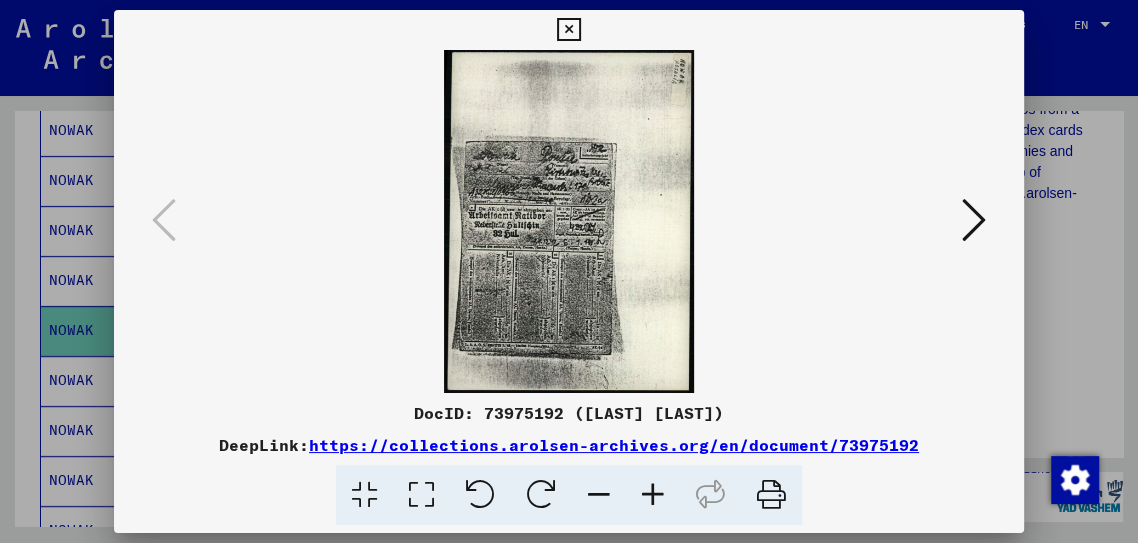 click at bounding box center [569, 271] 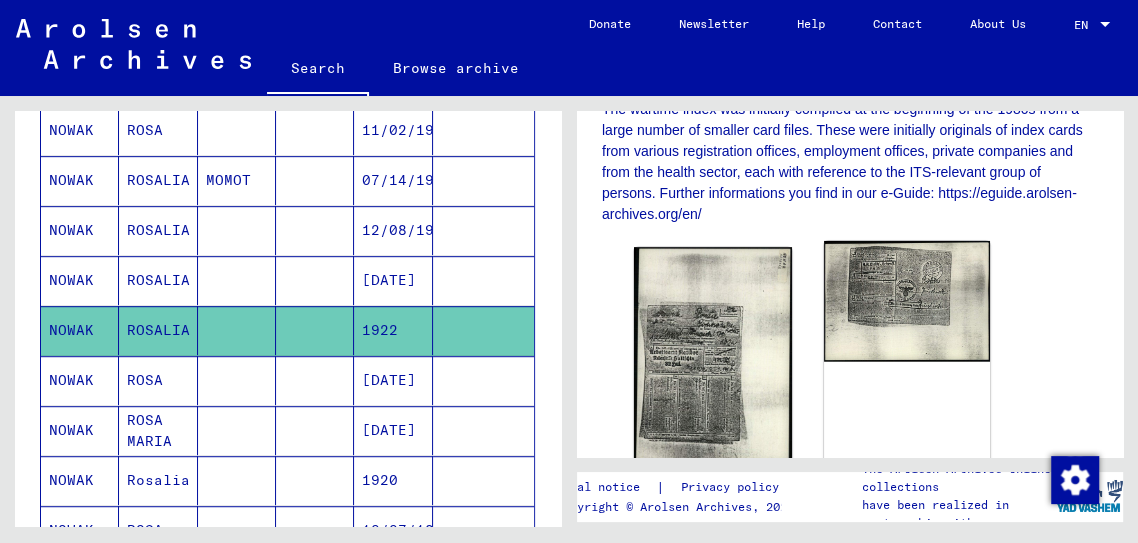 click 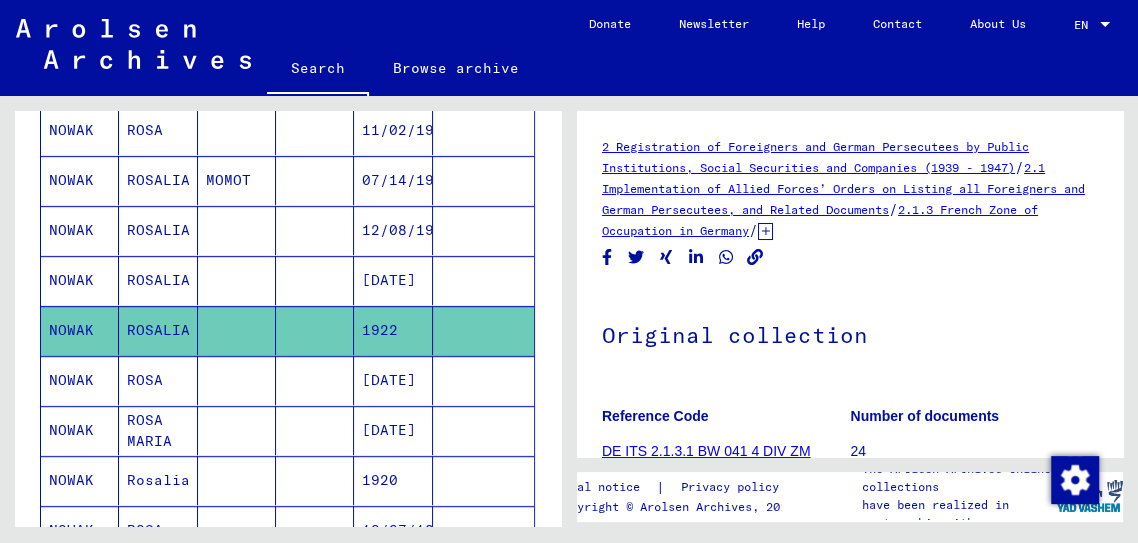 scroll, scrollTop: 76, scrollLeft: 0, axis: vertical 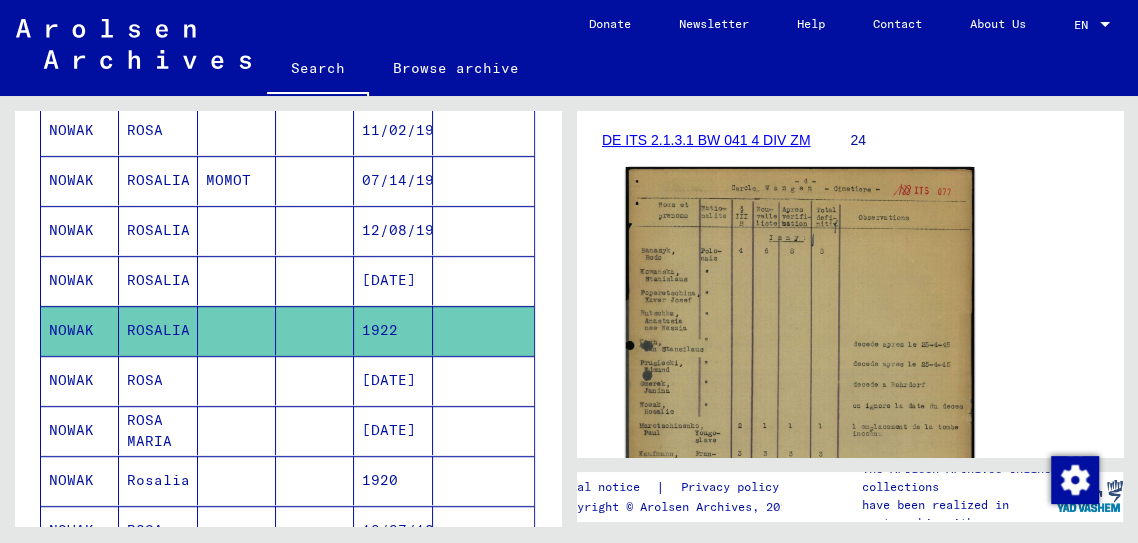 click 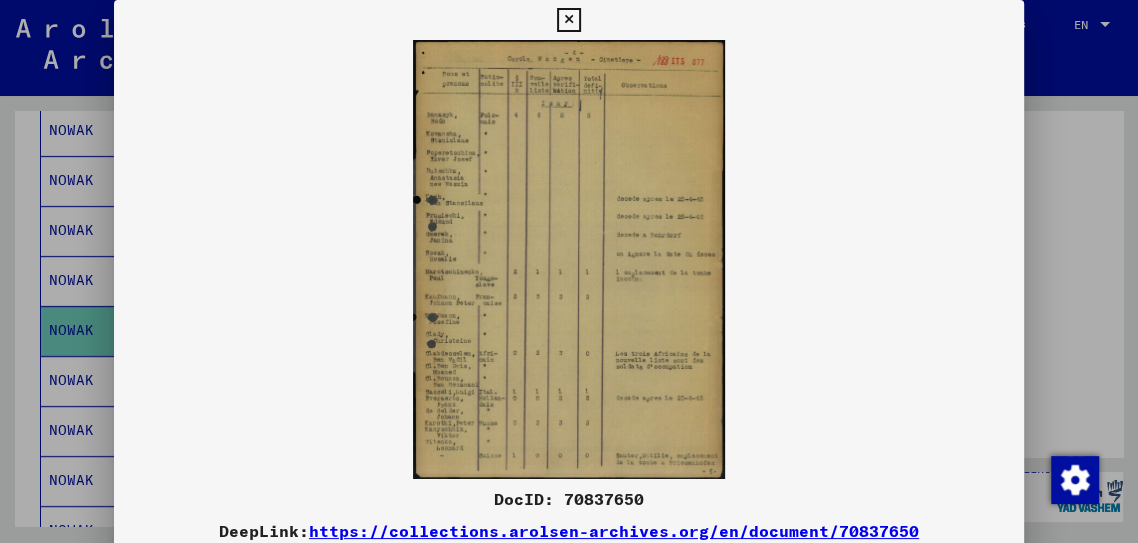 click at bounding box center (569, 271) 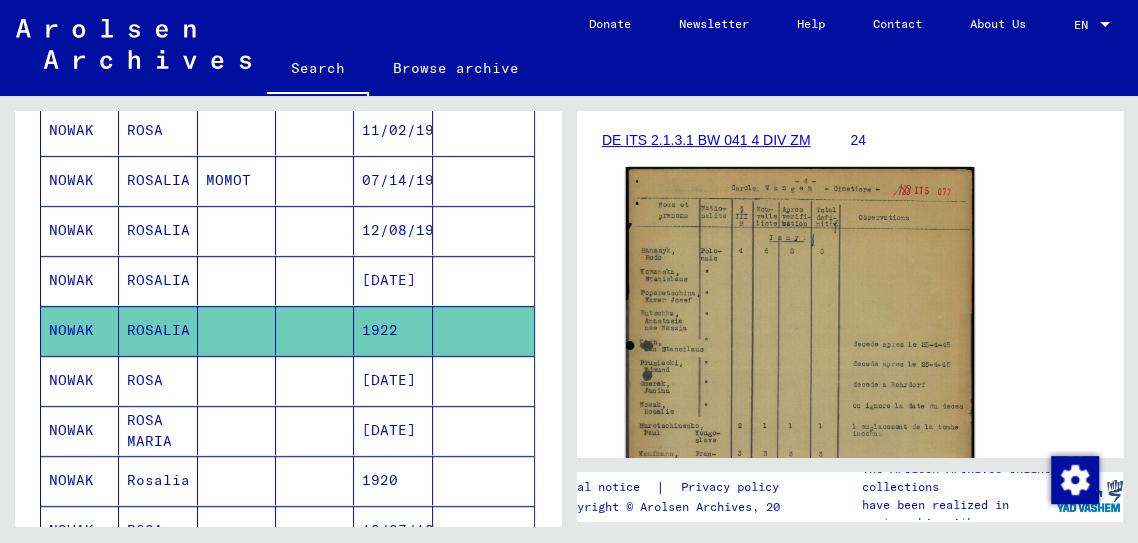 click 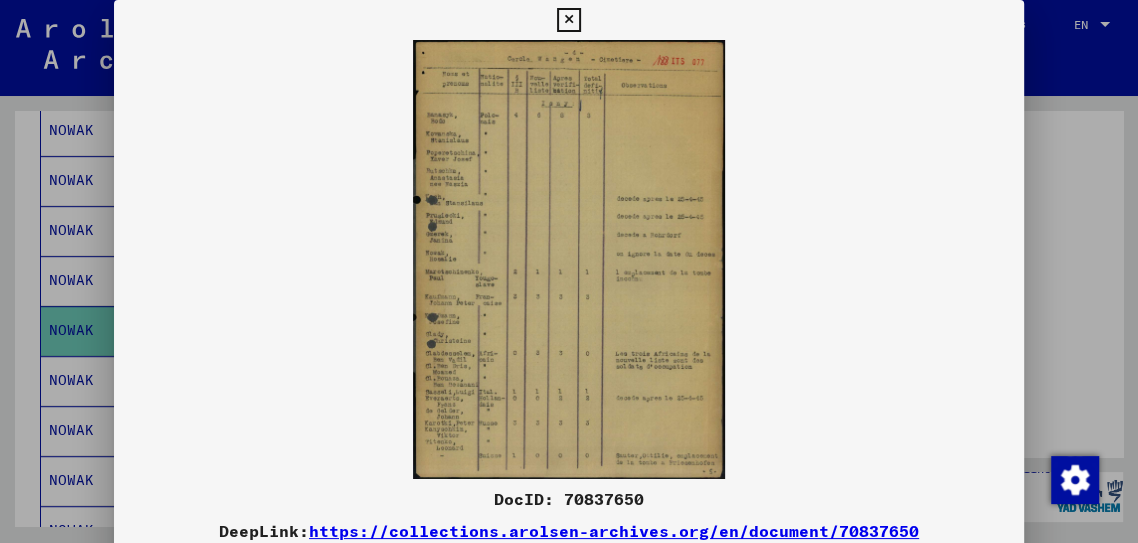 click at bounding box center [569, 271] 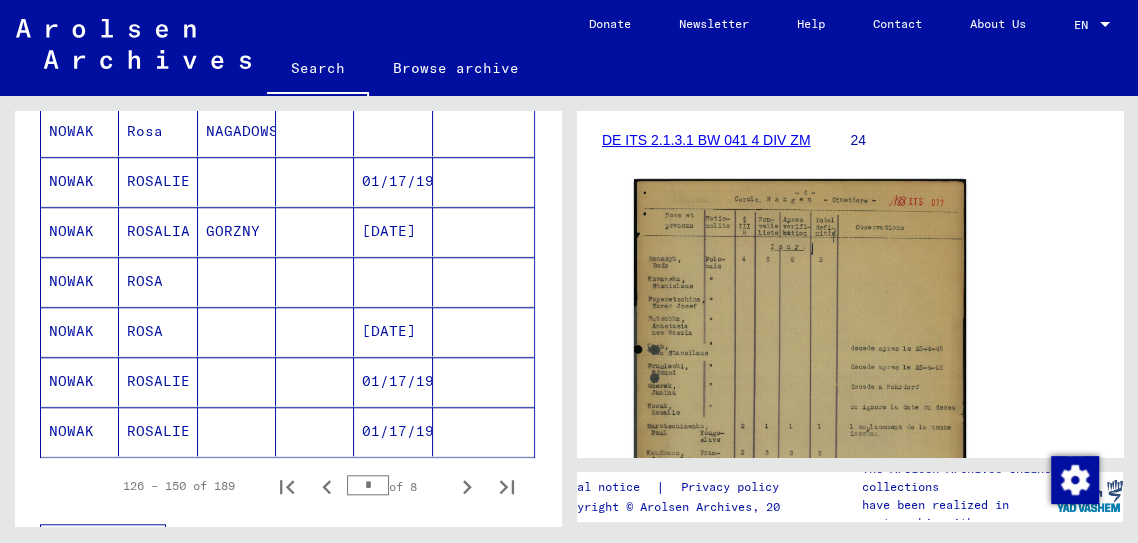 scroll, scrollTop: 1201, scrollLeft: 0, axis: vertical 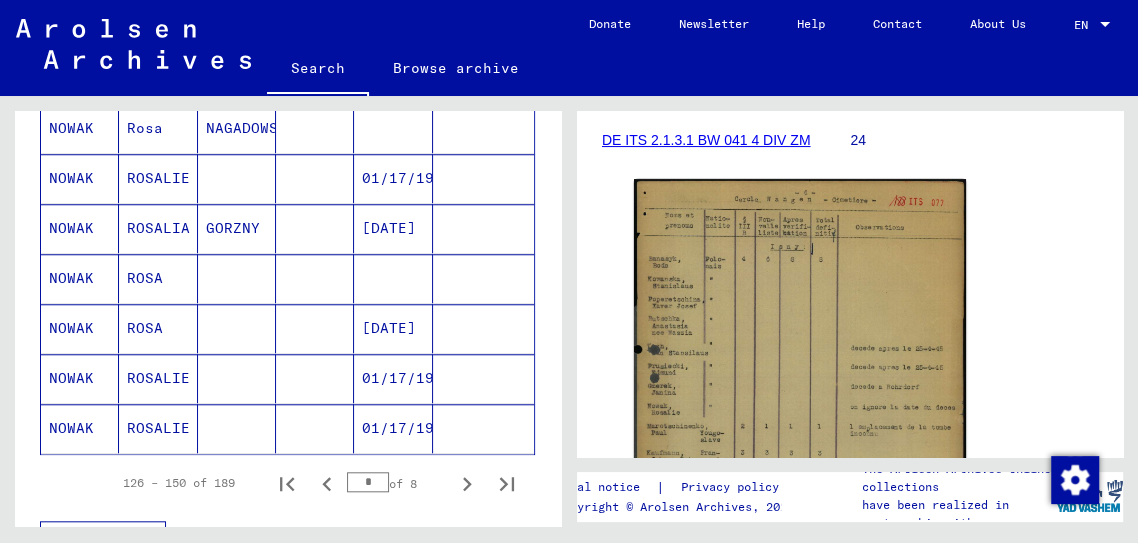 click 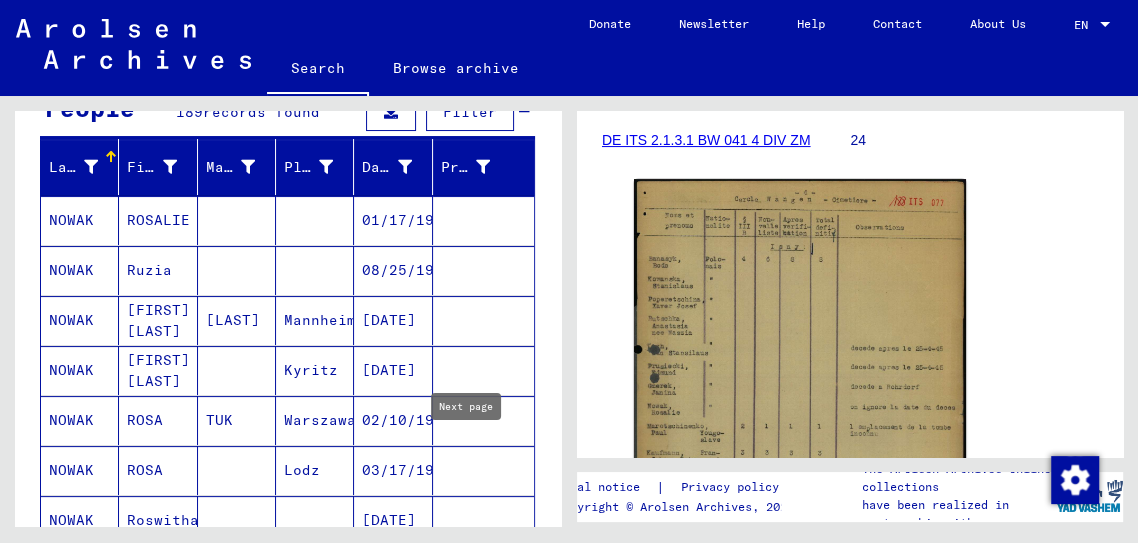 scroll, scrollTop: 204, scrollLeft: 0, axis: vertical 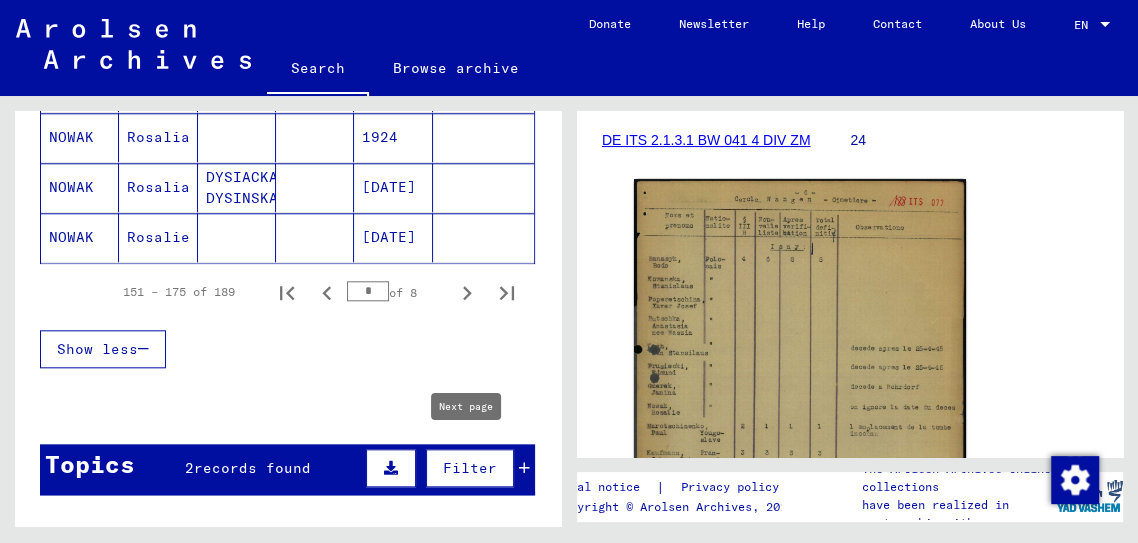 click 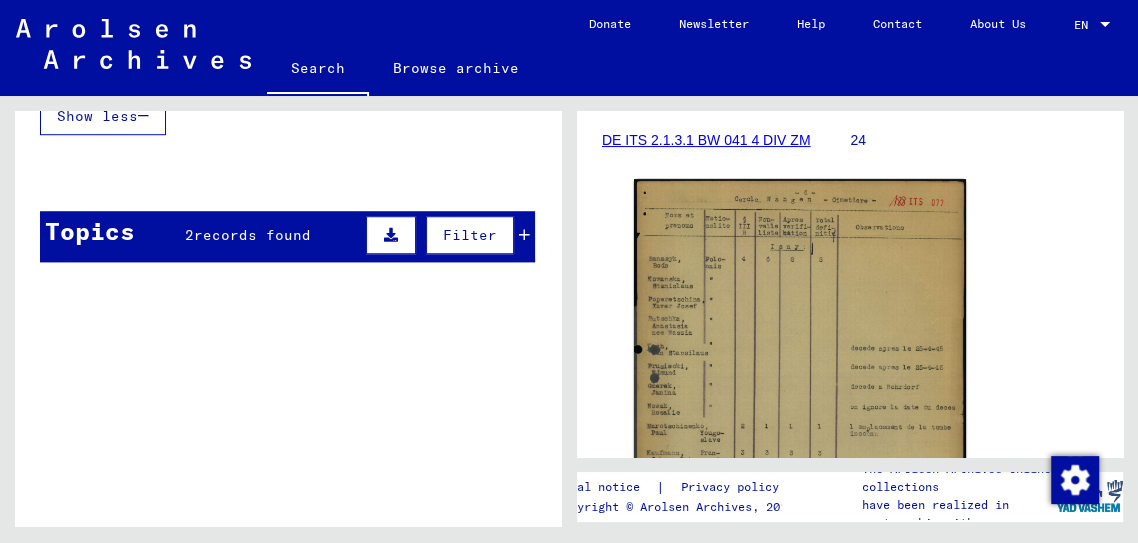 scroll, scrollTop: 976, scrollLeft: 0, axis: vertical 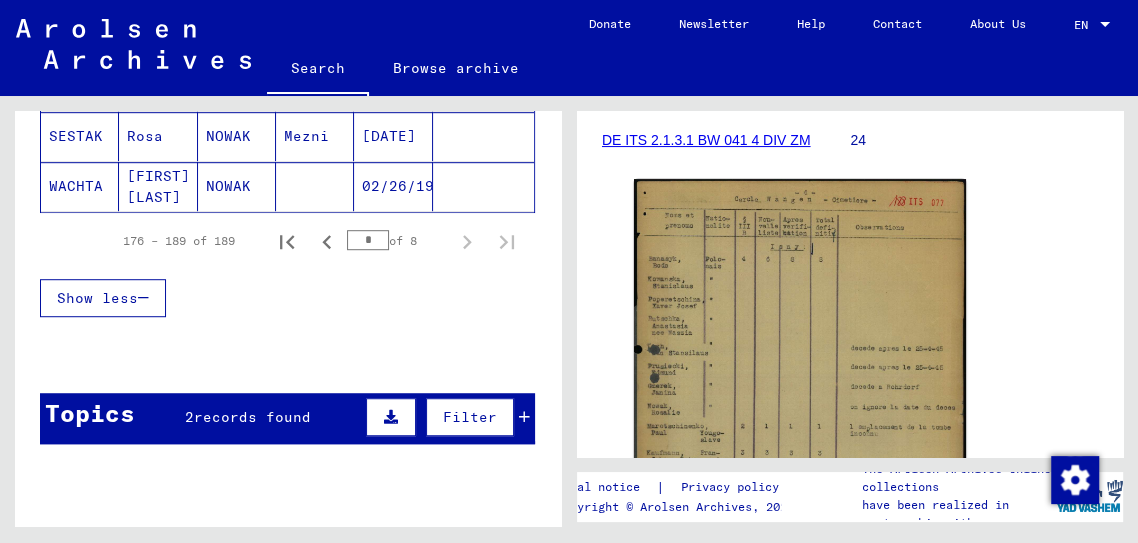 click at bounding box center (287, 241) 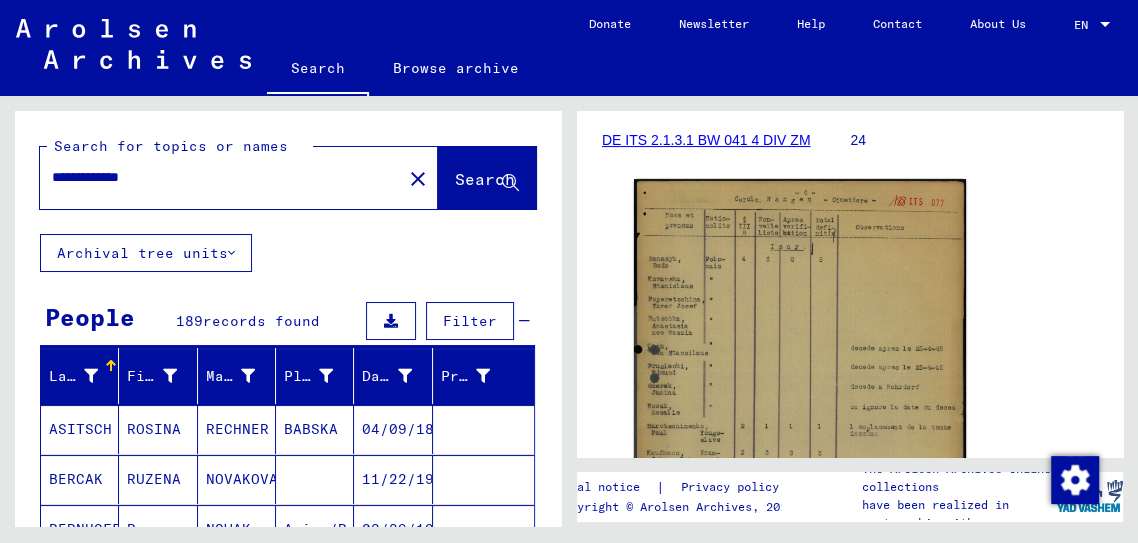 scroll, scrollTop: 0, scrollLeft: 0, axis: both 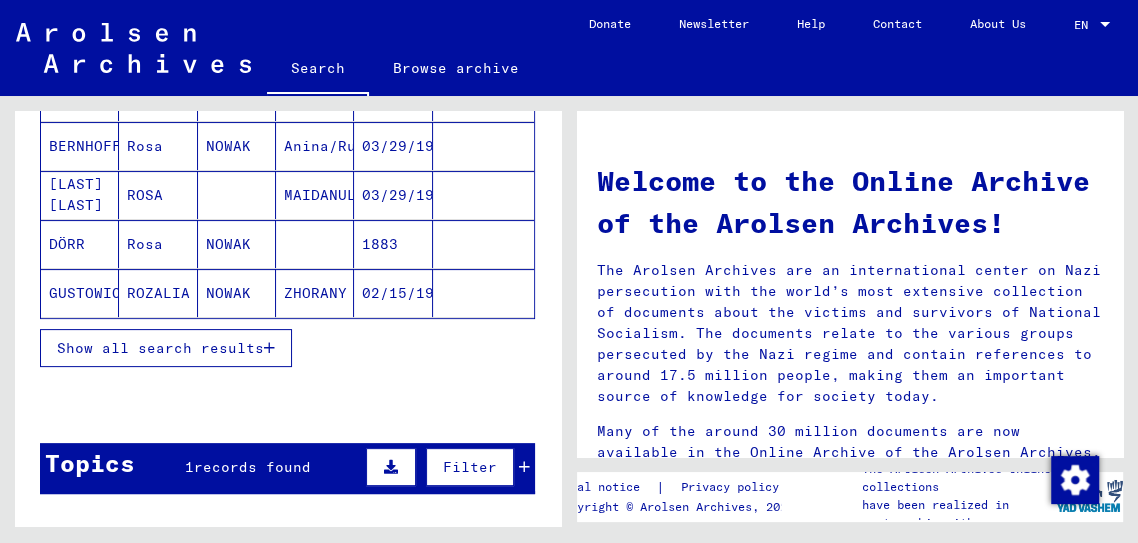 click on "Show all search results" at bounding box center (160, 348) 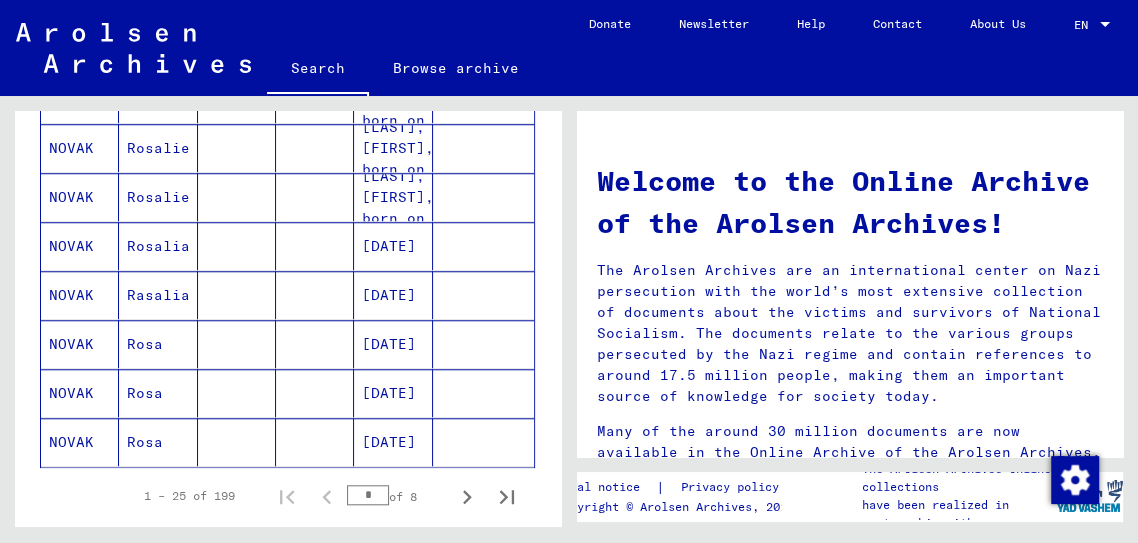 scroll, scrollTop: 1164, scrollLeft: 0, axis: vertical 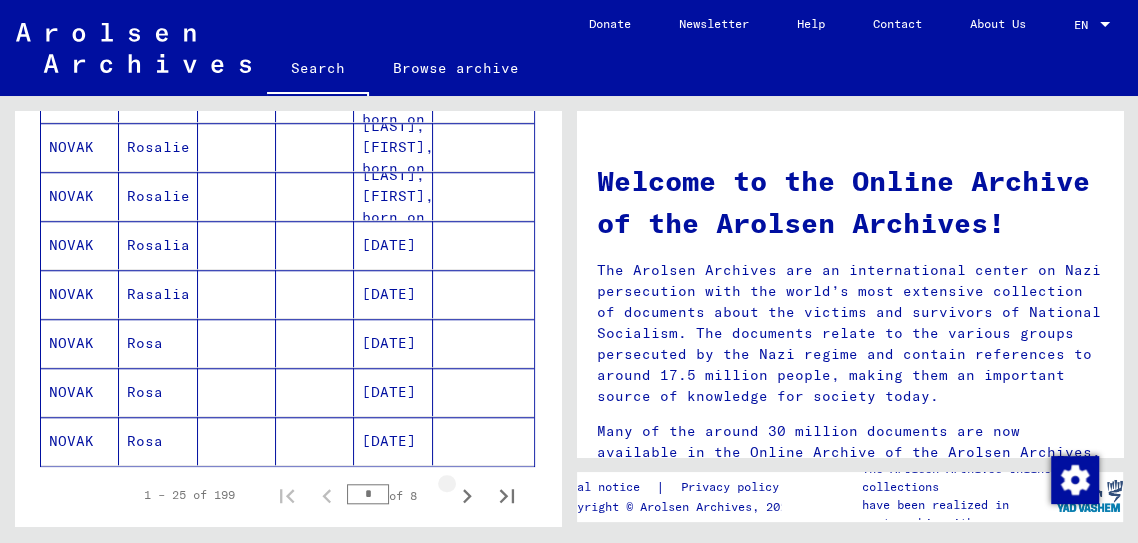 click 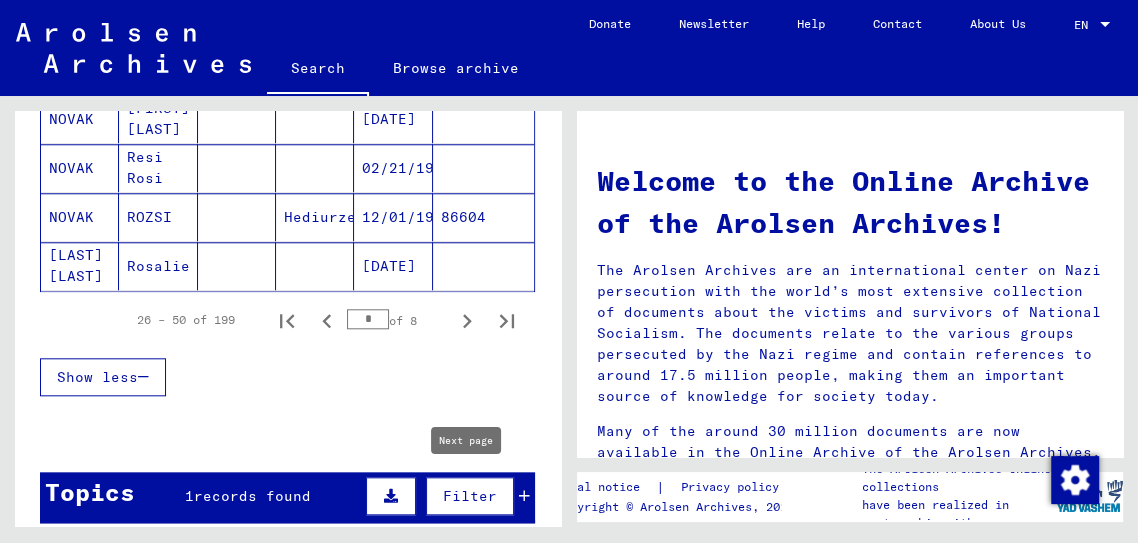 scroll, scrollTop: 1344, scrollLeft: 0, axis: vertical 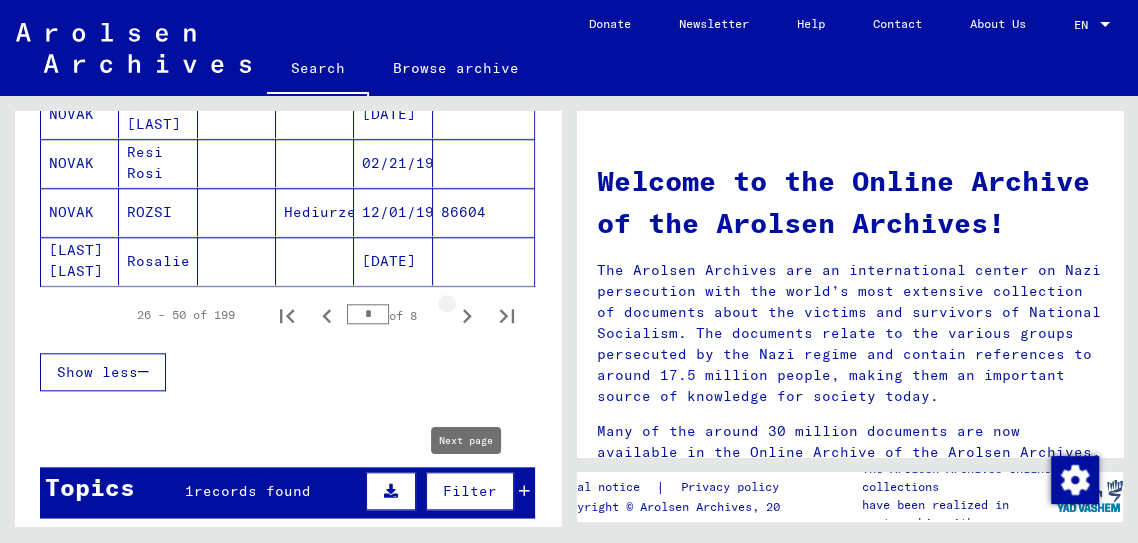 click 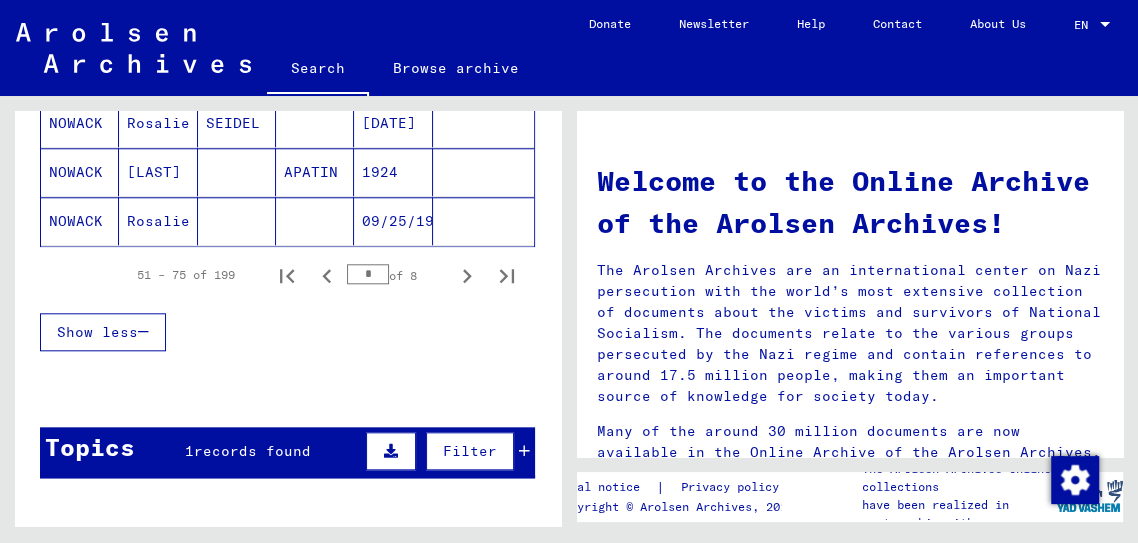 scroll, scrollTop: 1409, scrollLeft: 0, axis: vertical 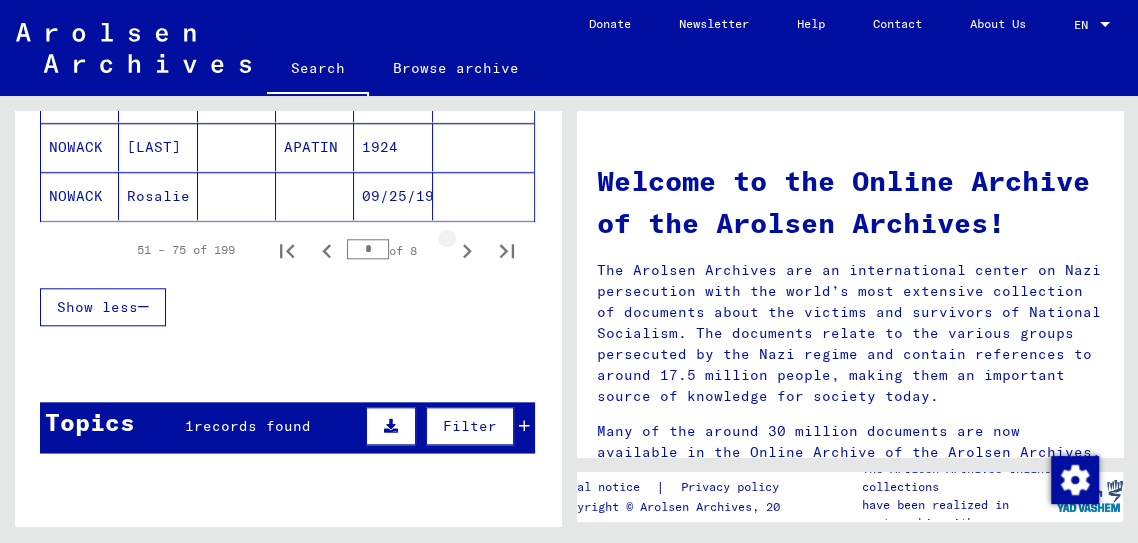 click 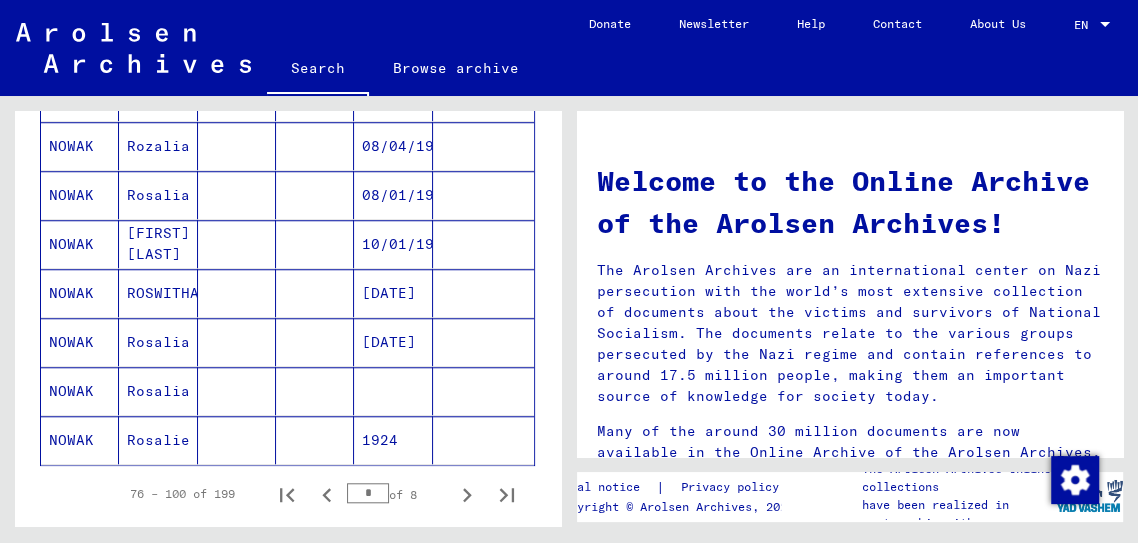 scroll, scrollTop: 1167, scrollLeft: 0, axis: vertical 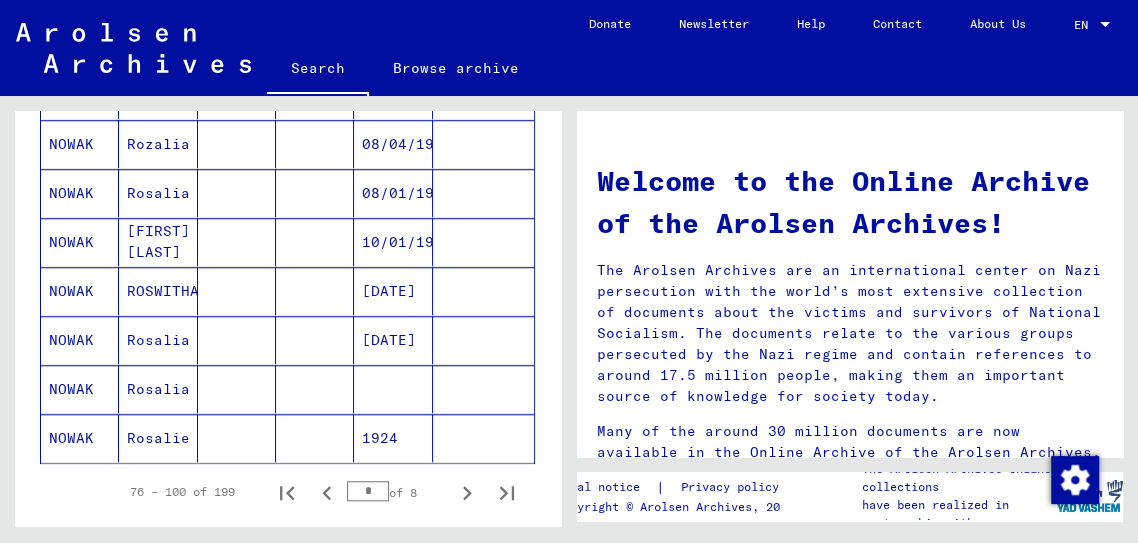 click at bounding box center (393, 438) 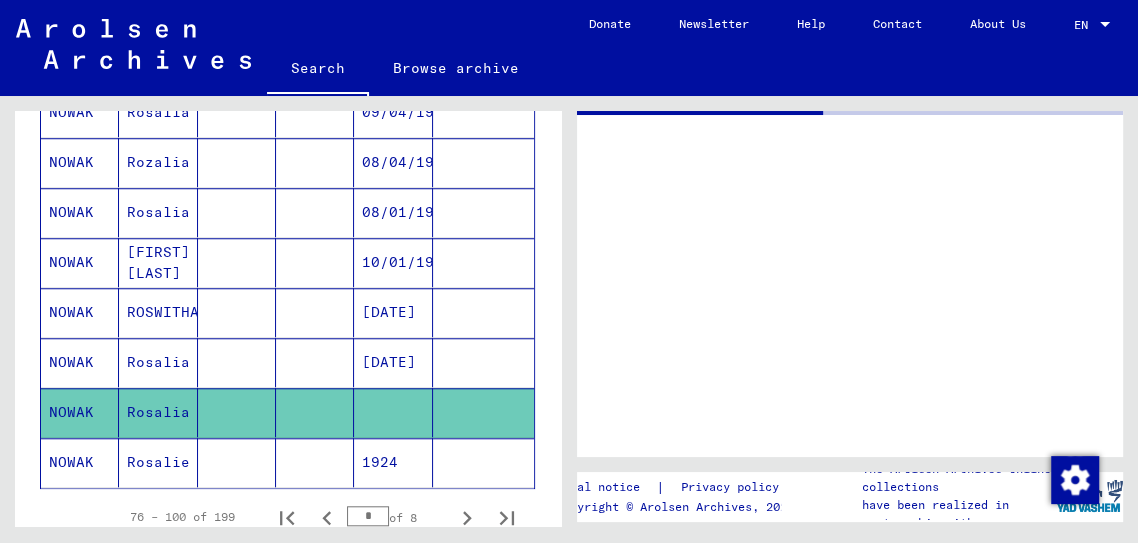 scroll, scrollTop: 18, scrollLeft: 0, axis: vertical 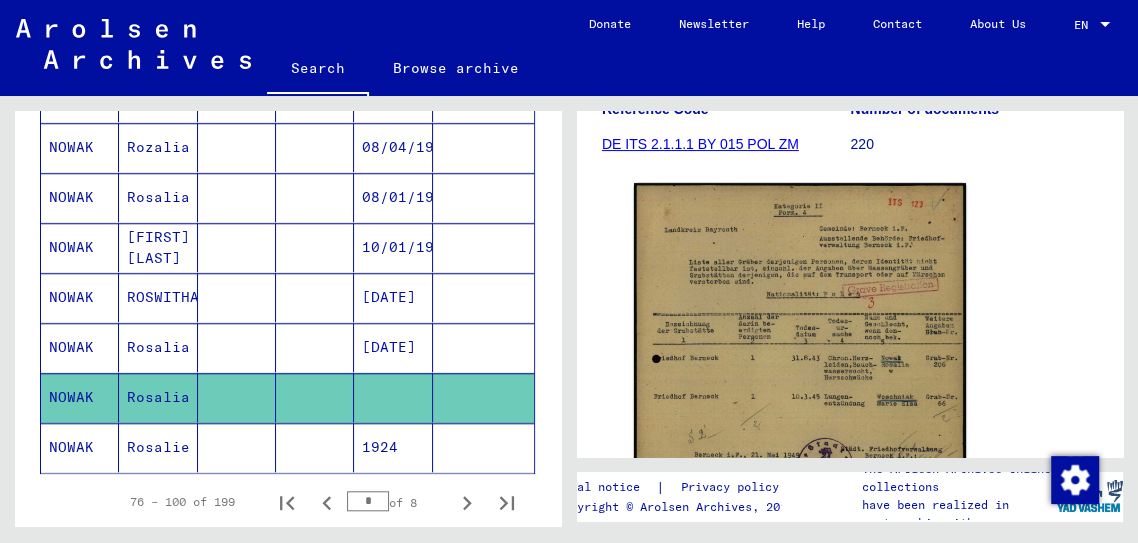 click on "1924" 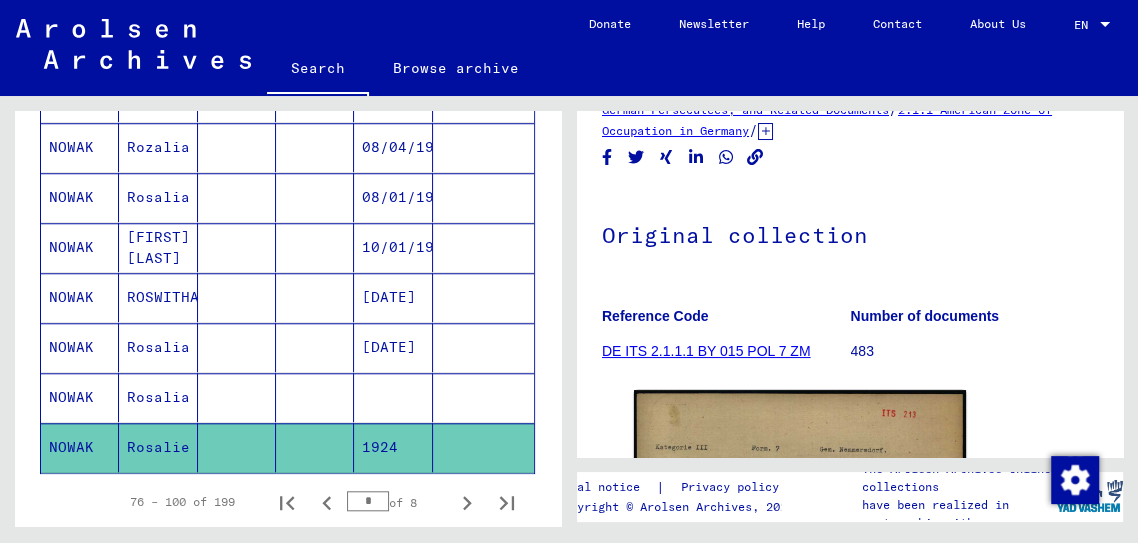 scroll, scrollTop: 233, scrollLeft: 0, axis: vertical 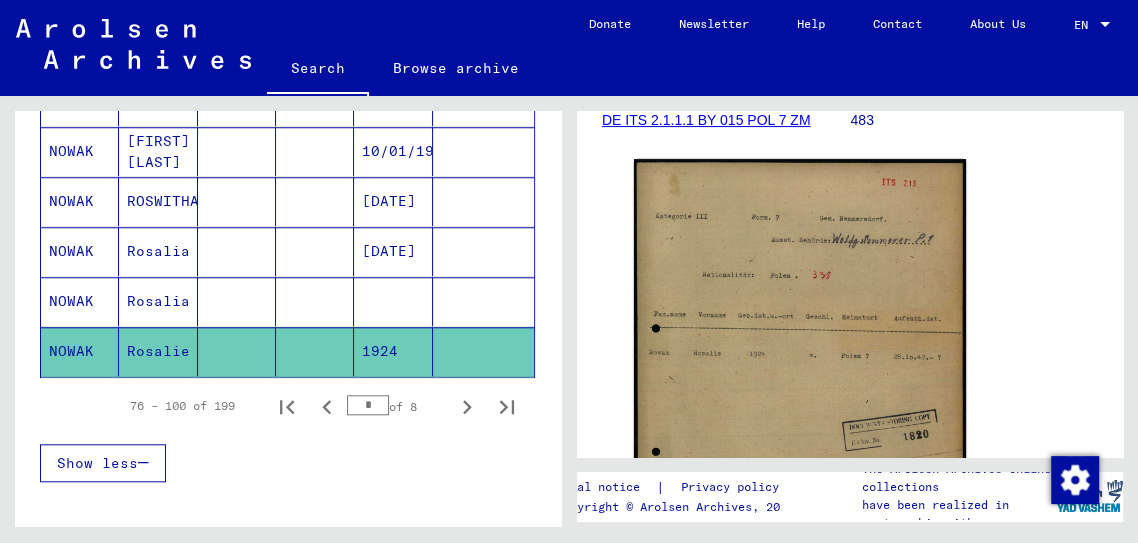 click 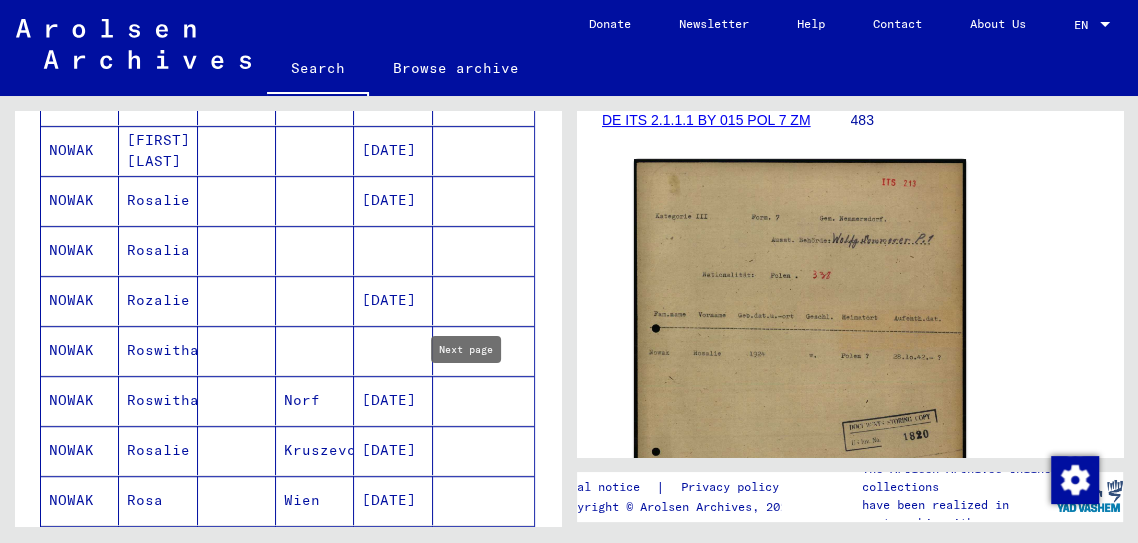 scroll, scrollTop: 775, scrollLeft: 0, axis: vertical 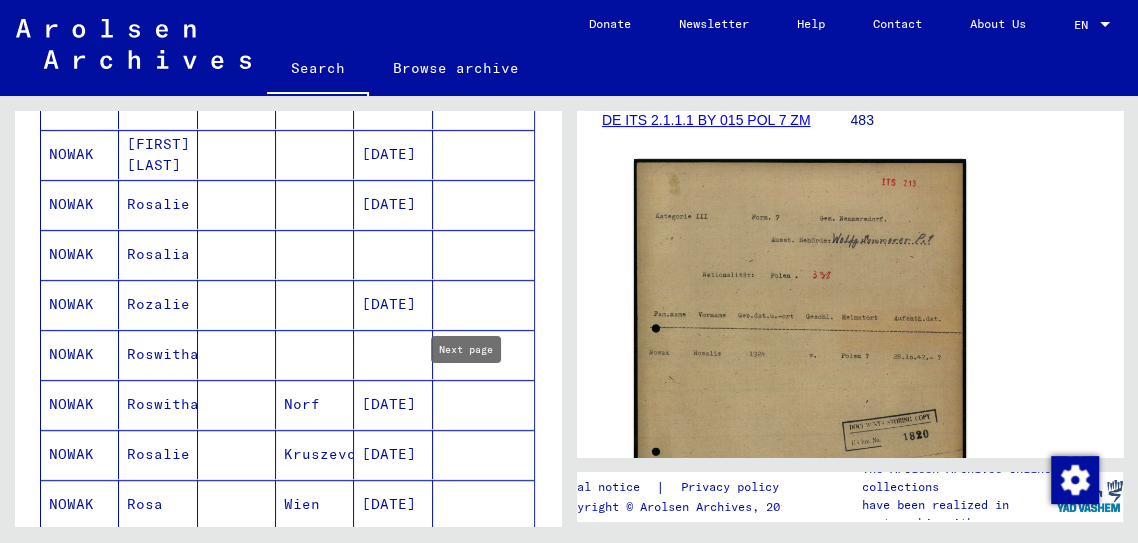 click at bounding box center [393, 404] 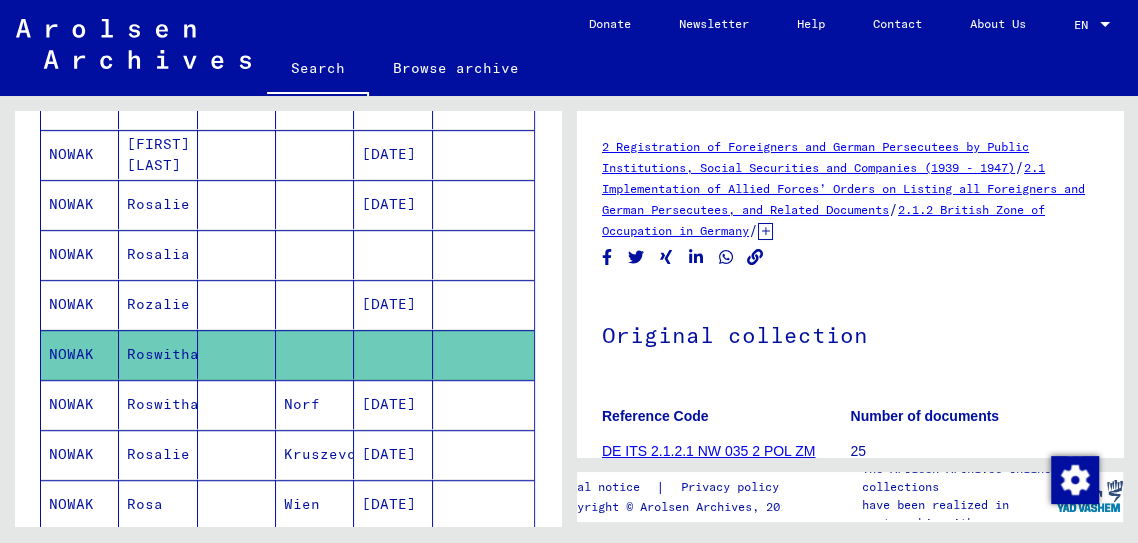 scroll, scrollTop: 189, scrollLeft: 0, axis: vertical 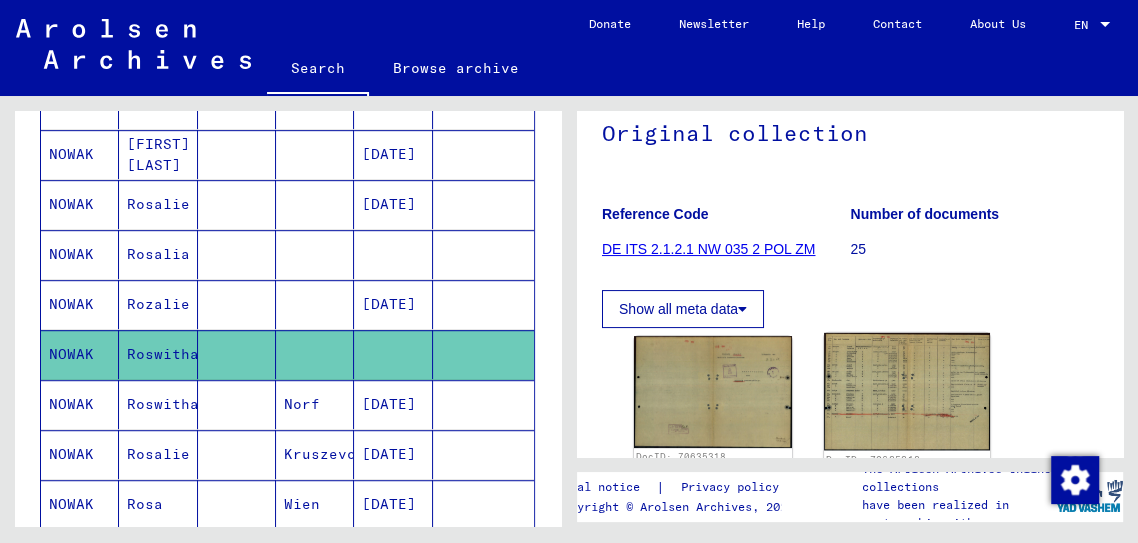click 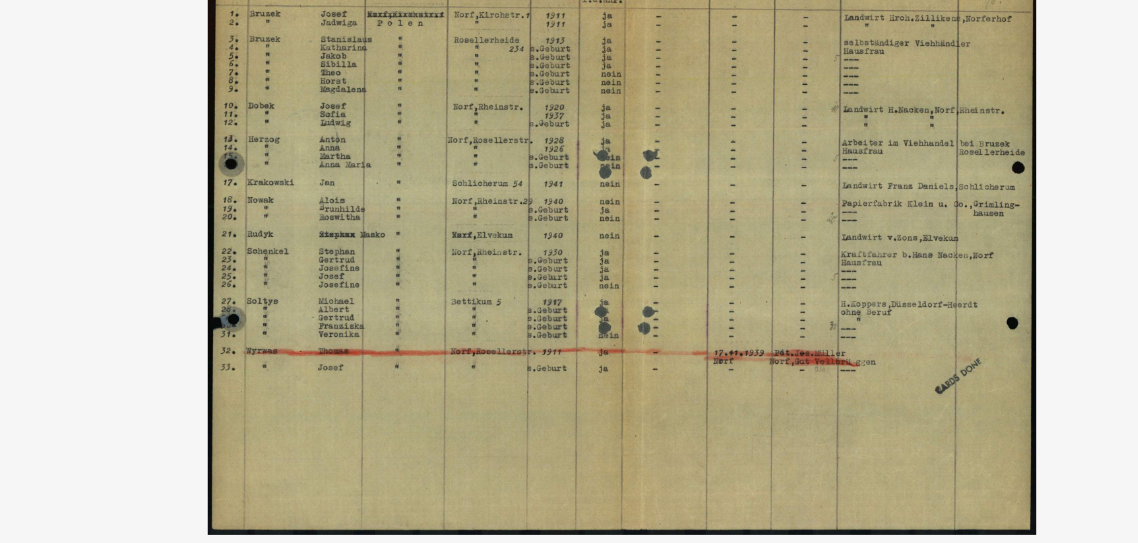 click at bounding box center [569, 221] 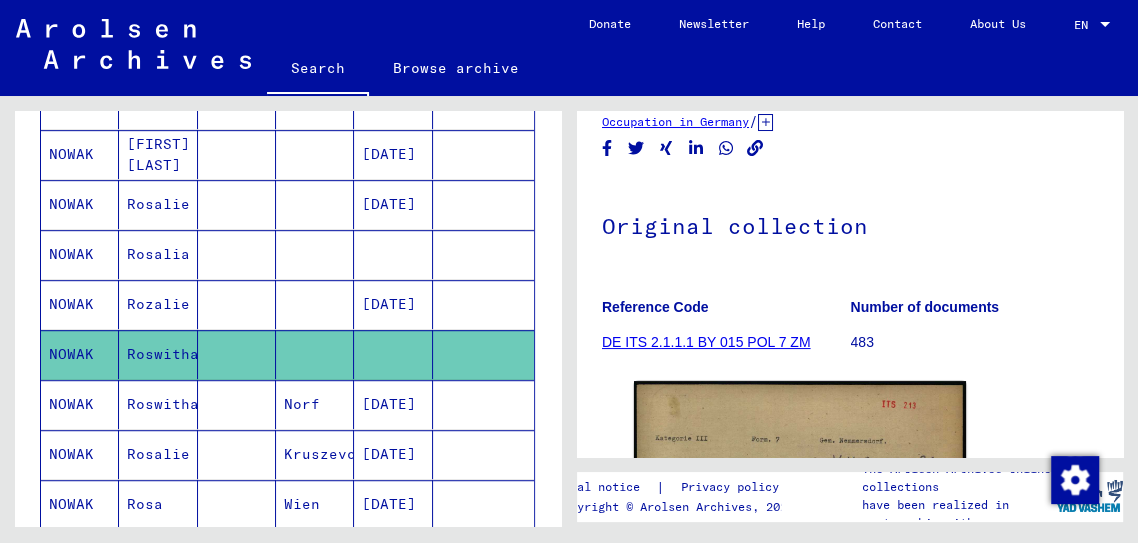 scroll, scrollTop: 138, scrollLeft: 0, axis: vertical 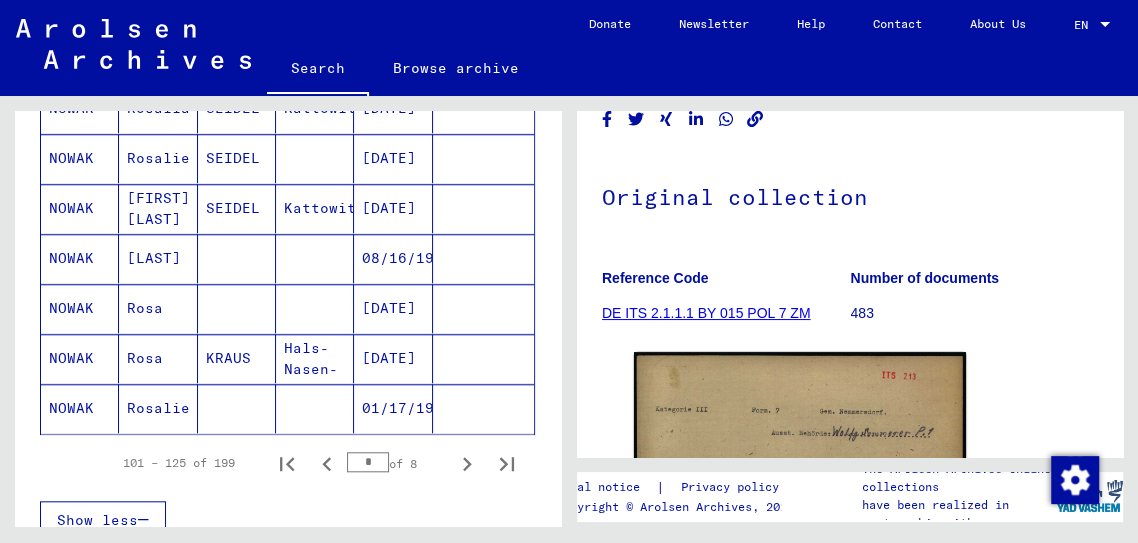 click 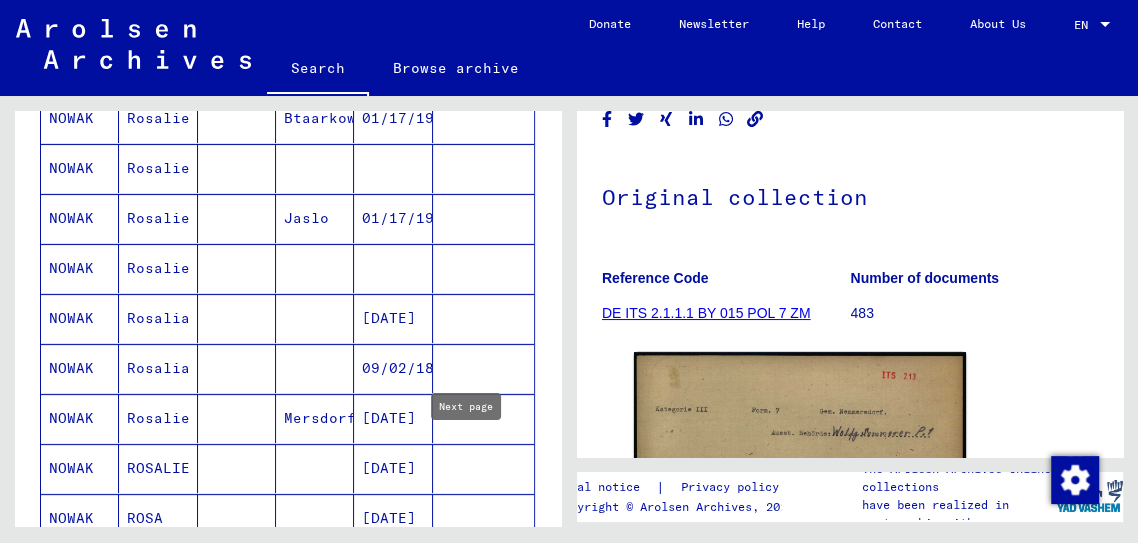scroll, scrollTop: 309, scrollLeft: 0, axis: vertical 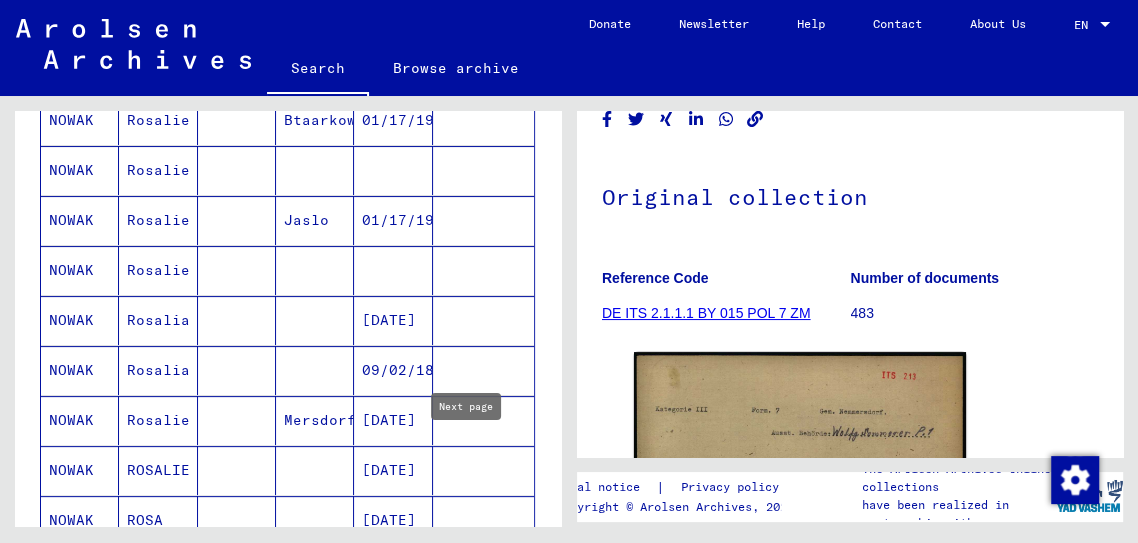 click at bounding box center [393, 320] 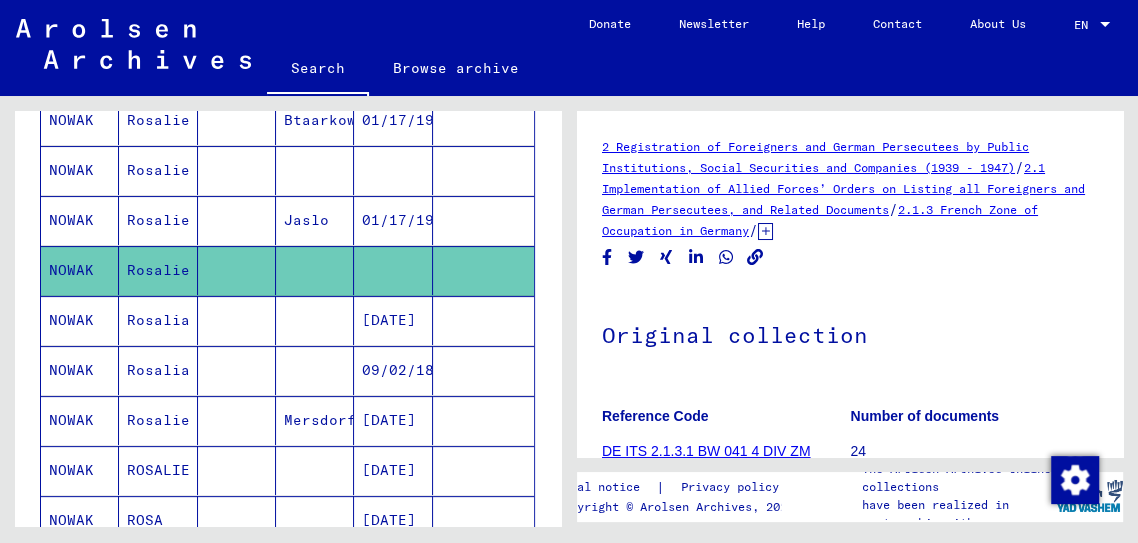 scroll, scrollTop: 233, scrollLeft: 0, axis: vertical 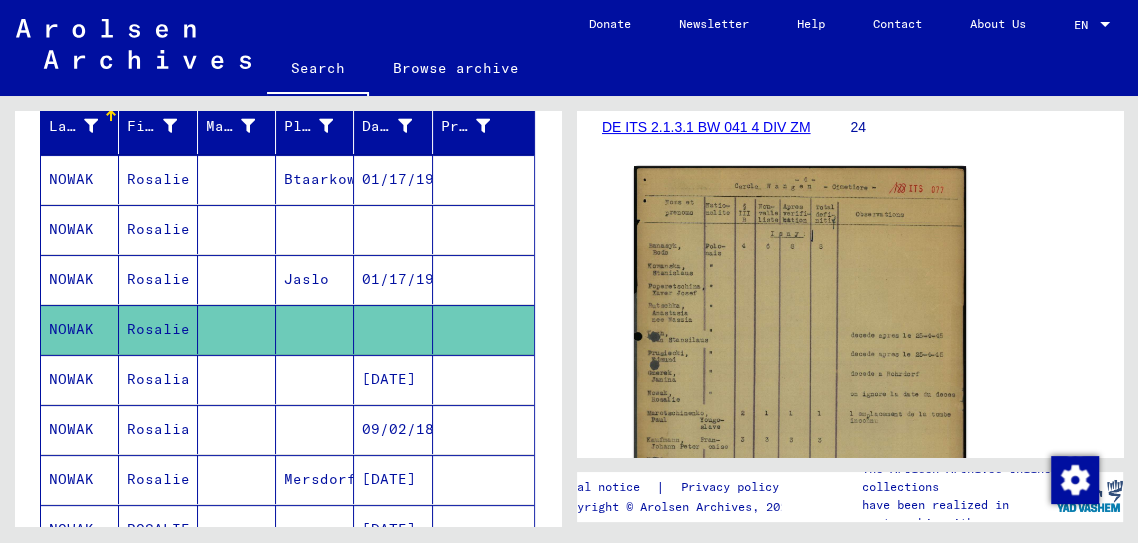 click at bounding box center (483, 279) 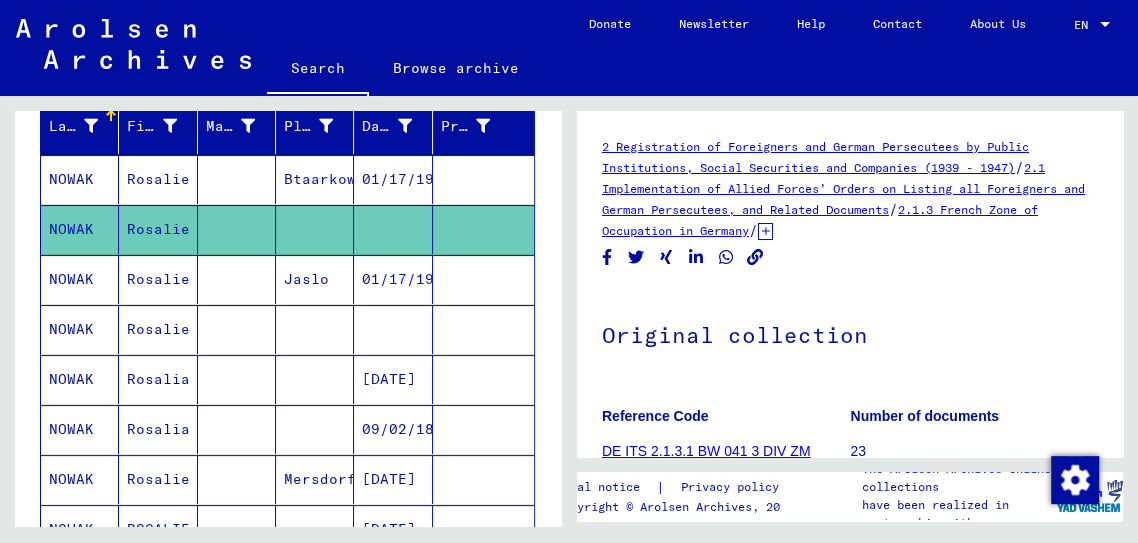 scroll, scrollTop: 240, scrollLeft: 0, axis: vertical 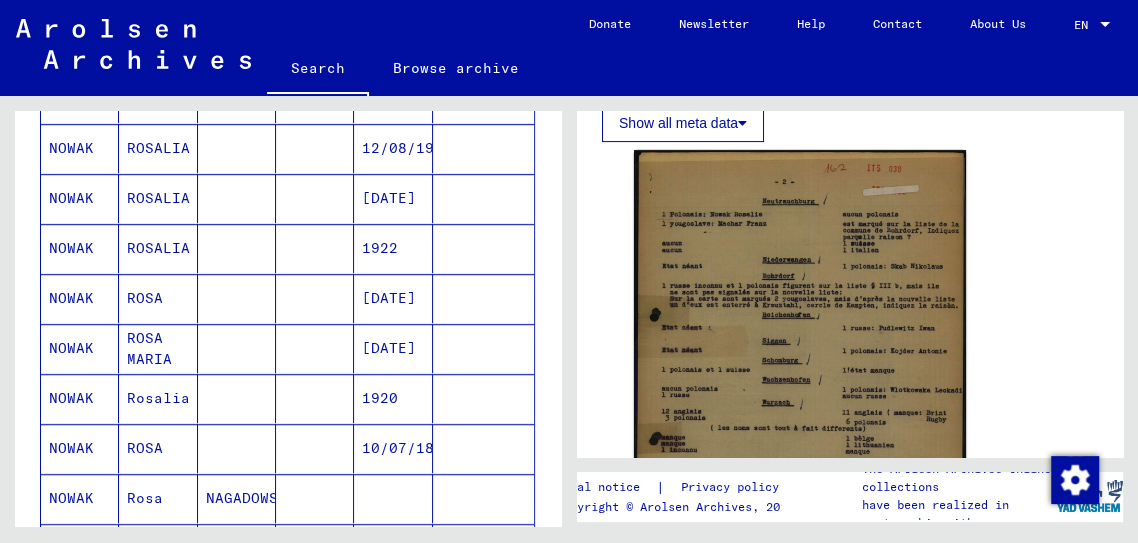 click on "1922" at bounding box center (393, 298) 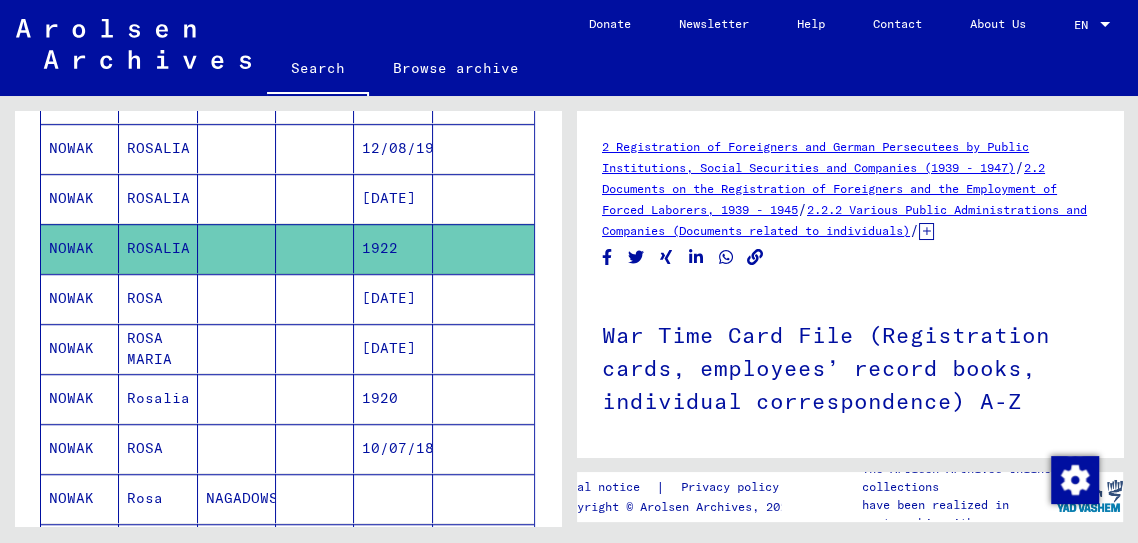 scroll, scrollTop: 0, scrollLeft: 0, axis: both 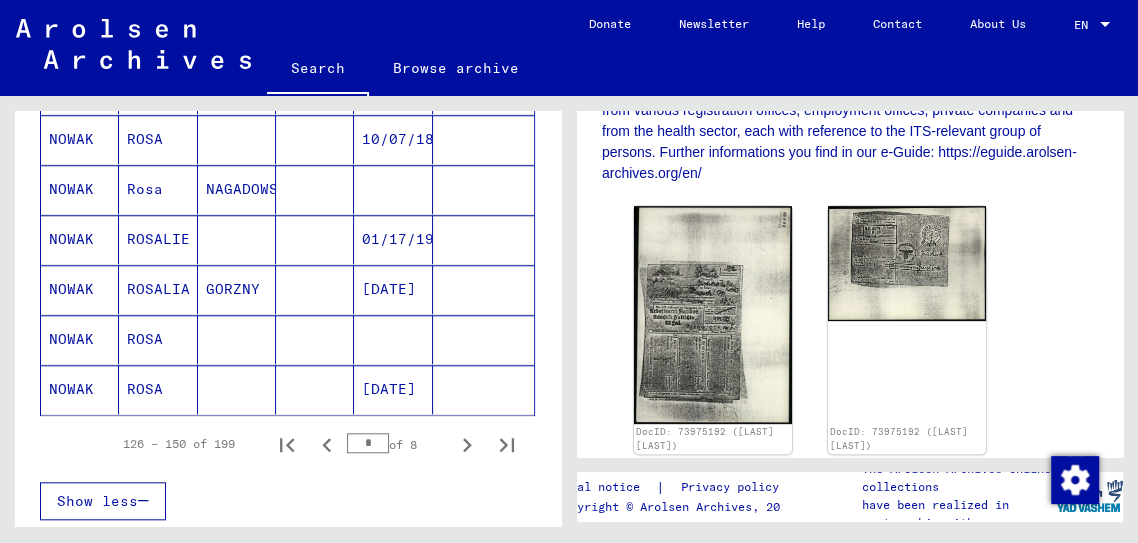 click 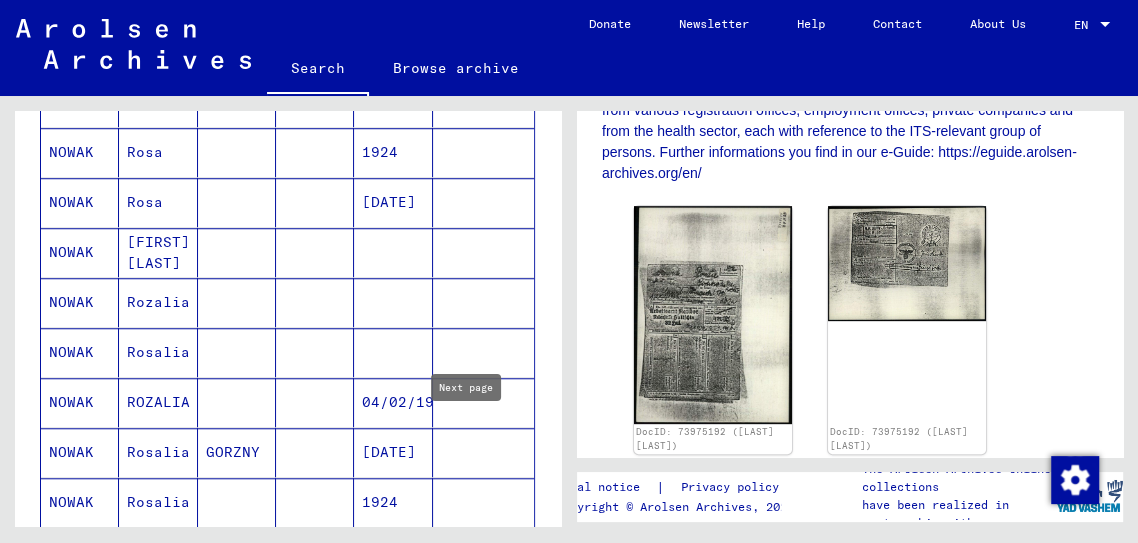 scroll, scrollTop: 1126, scrollLeft: 0, axis: vertical 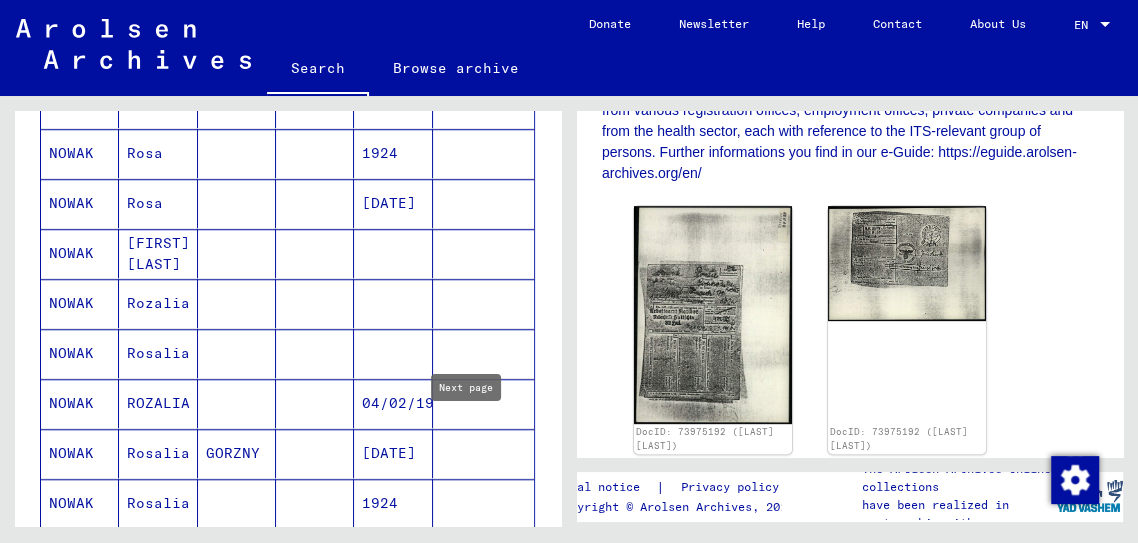 click at bounding box center (393, 403) 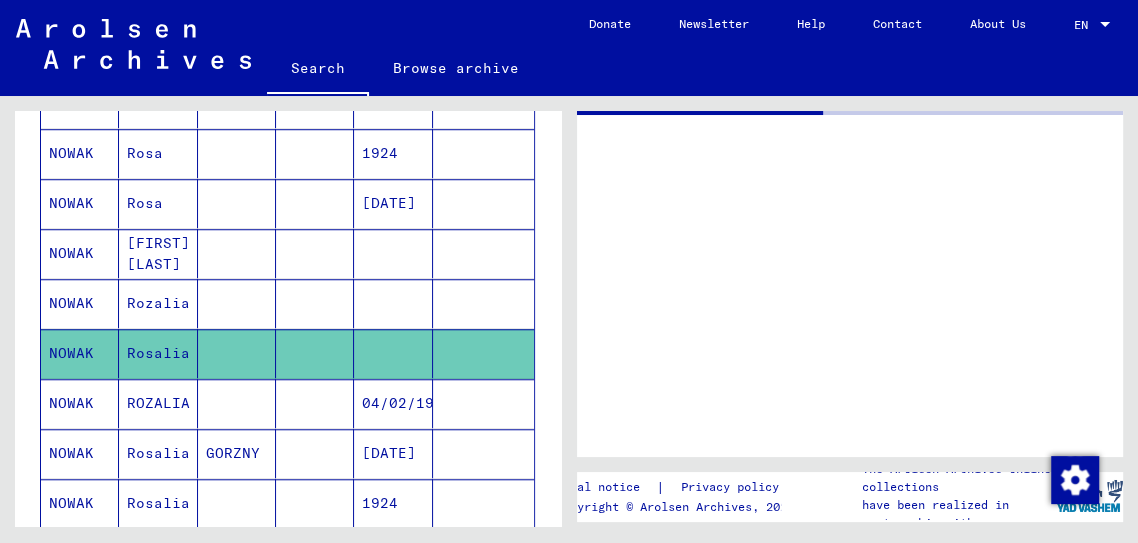 scroll, scrollTop: 0, scrollLeft: 0, axis: both 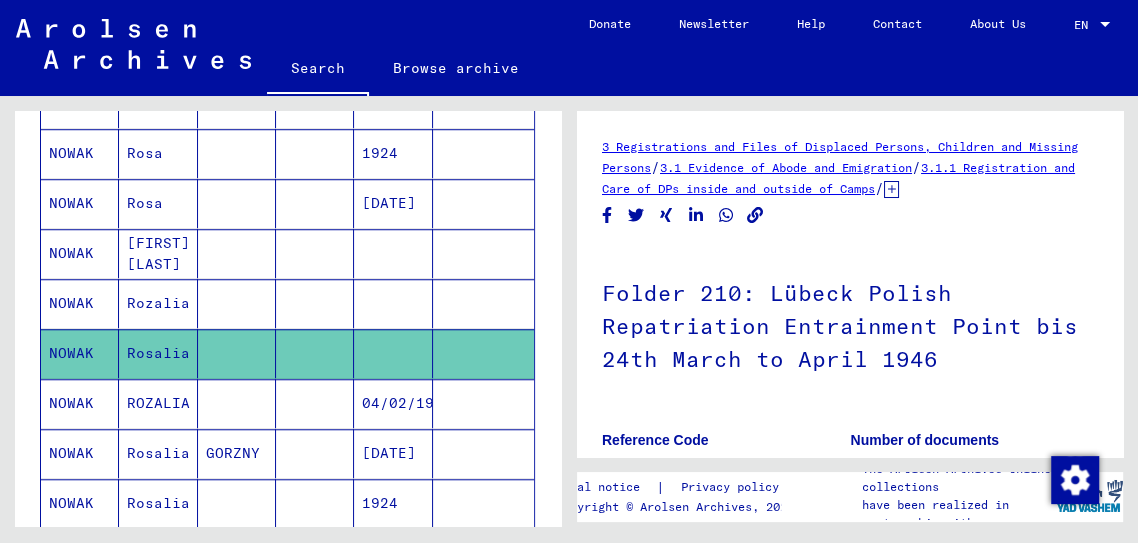 click at bounding box center (393, 353) 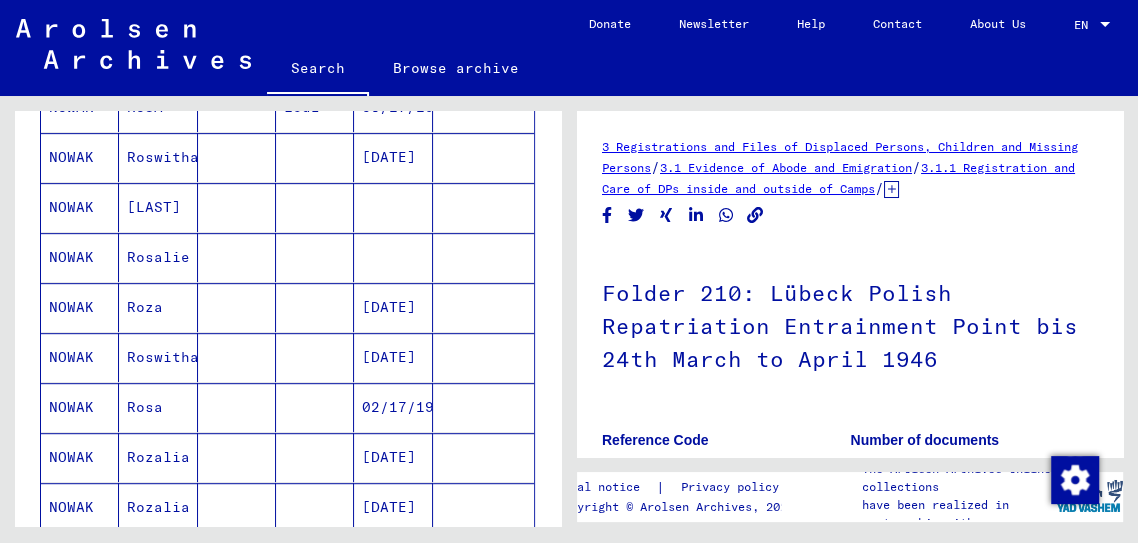 scroll, scrollTop: 657, scrollLeft: 0, axis: vertical 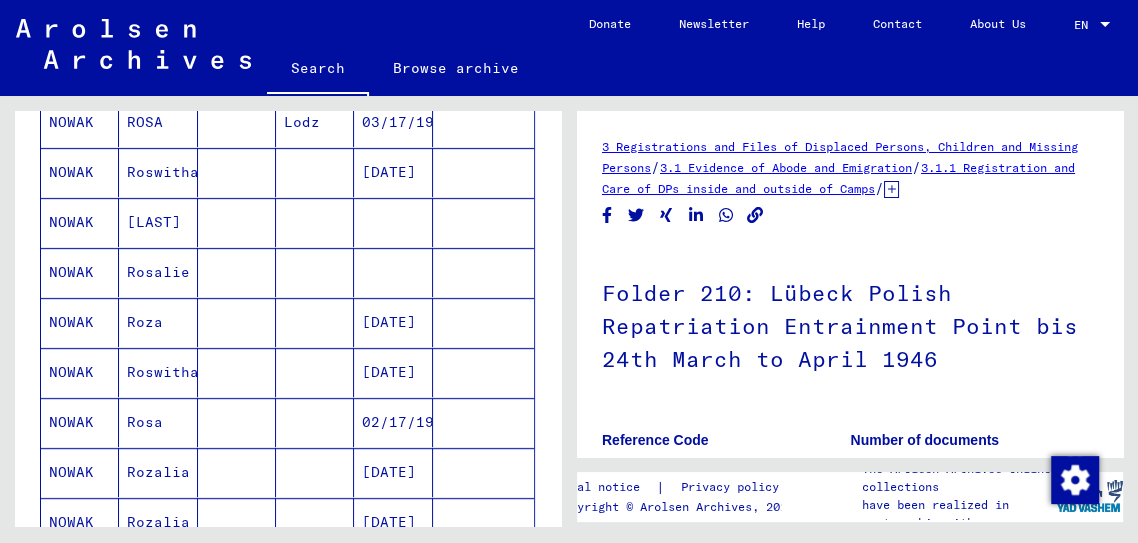 click at bounding box center [483, 322] 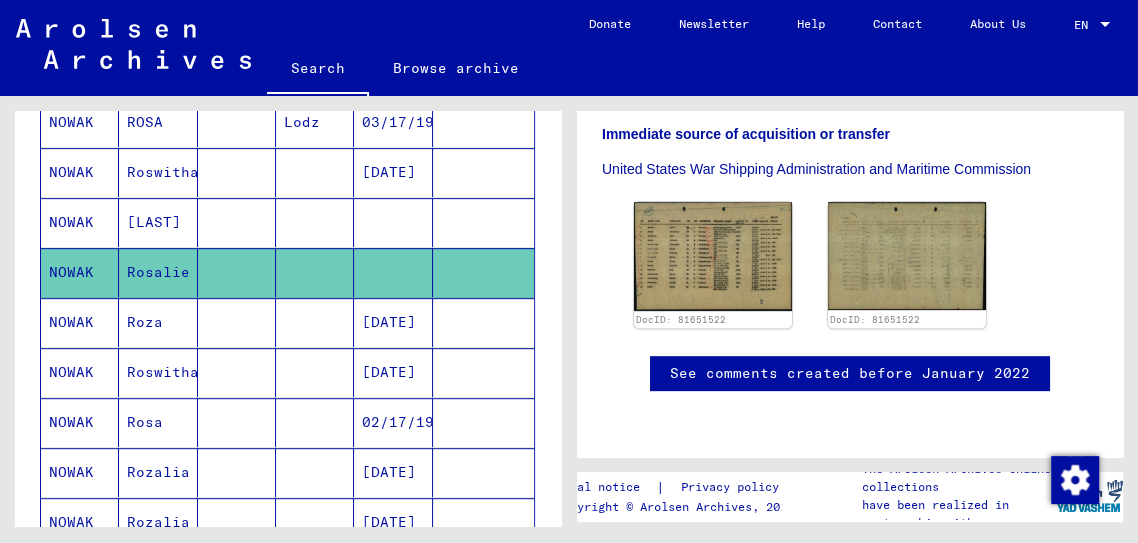 scroll, scrollTop: 536, scrollLeft: 0, axis: vertical 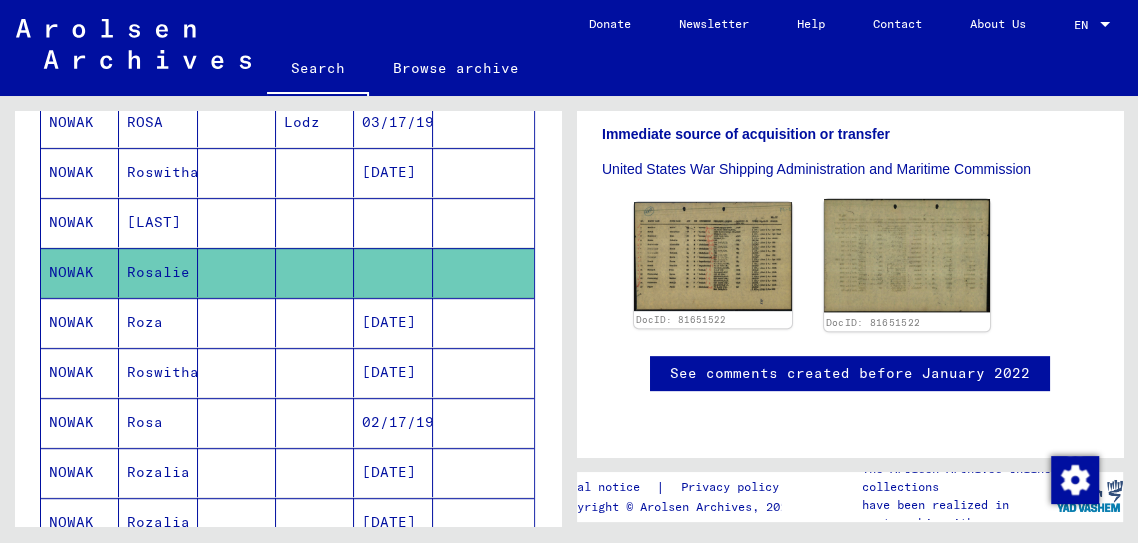 click 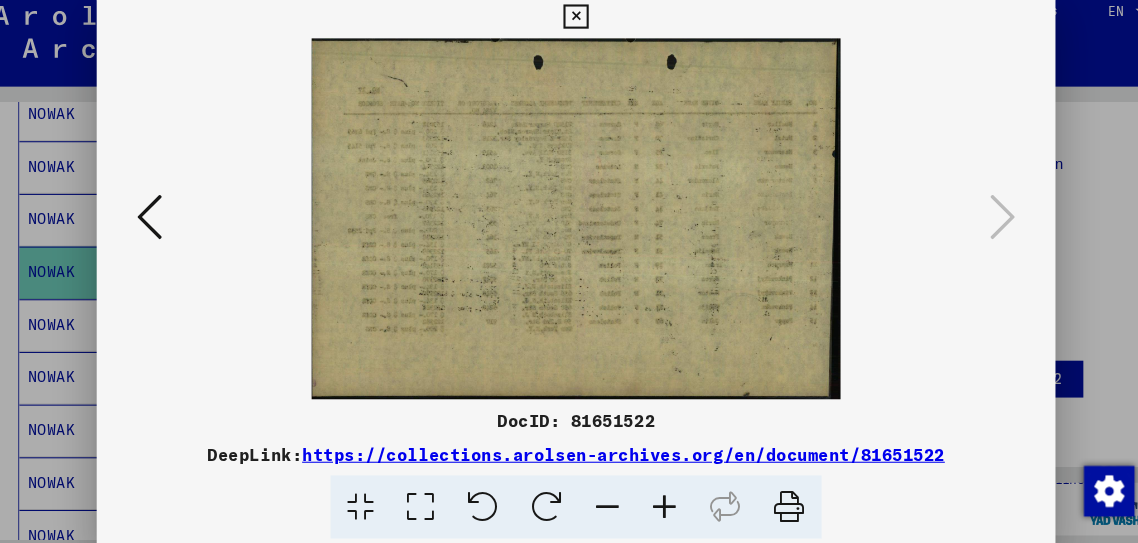 click at bounding box center (569, 271) 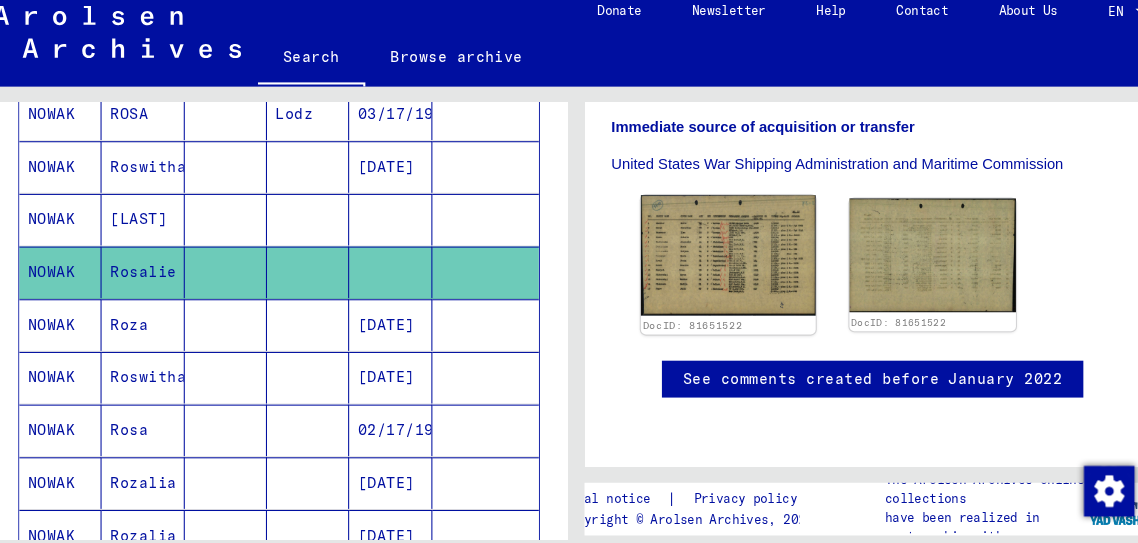 click 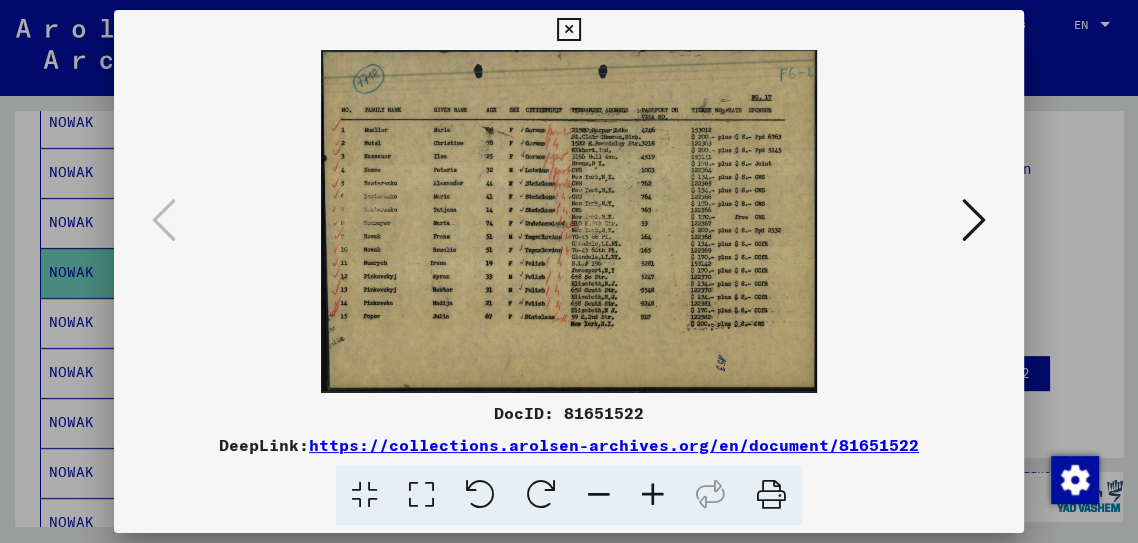 scroll, scrollTop: 0, scrollLeft: 0, axis: both 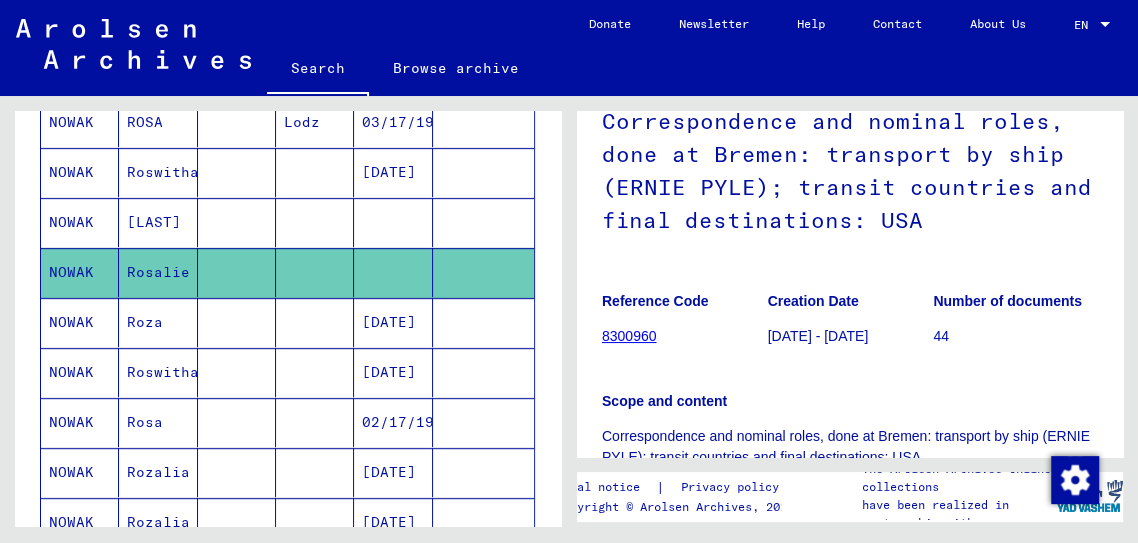 click on "[LAST]" at bounding box center (158, 272) 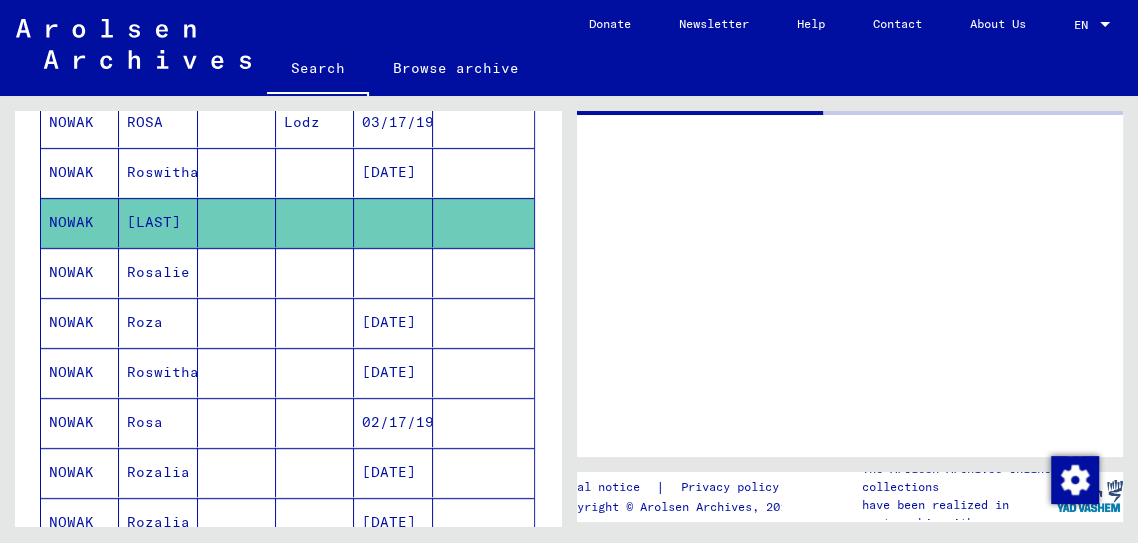 scroll, scrollTop: 0, scrollLeft: 0, axis: both 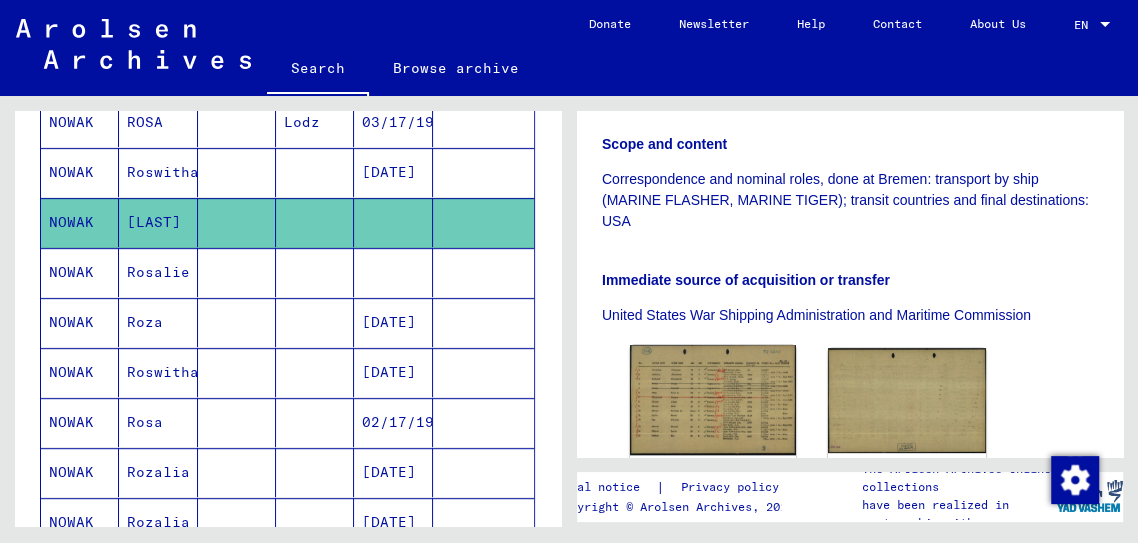 click 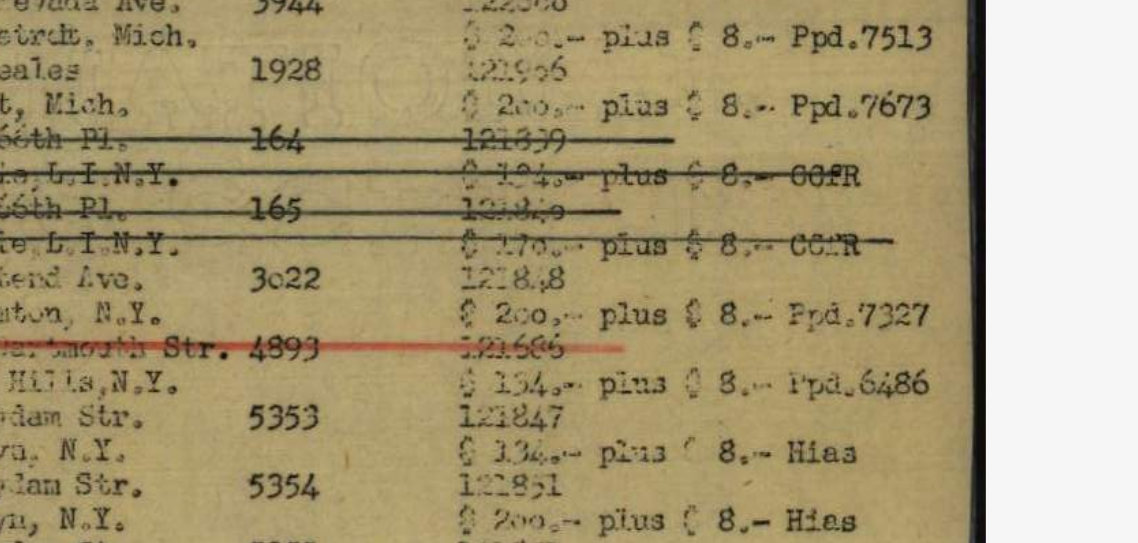 click at bounding box center (569, 221) 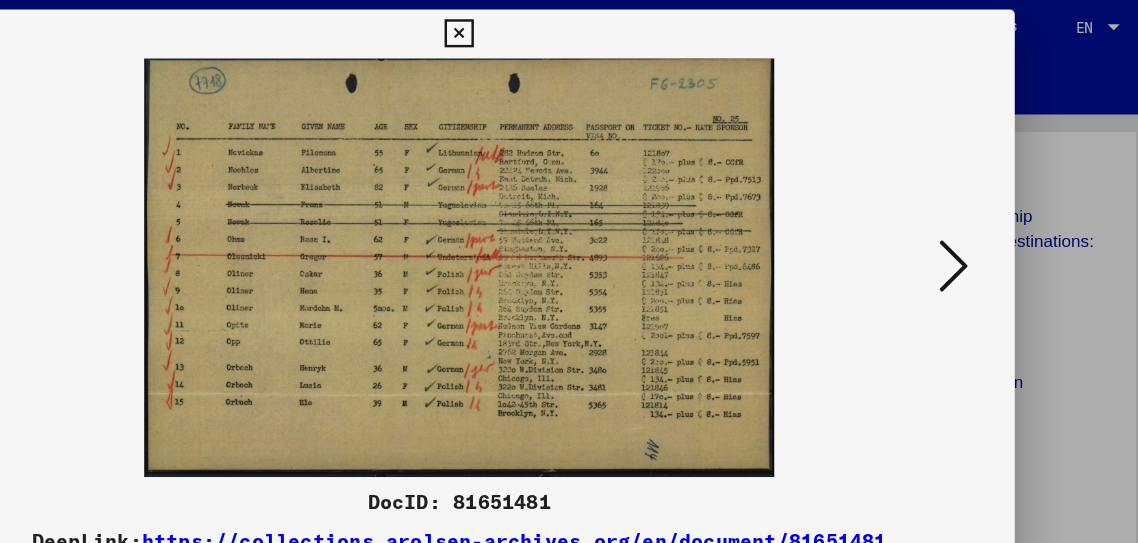 click at bounding box center [569, 271] 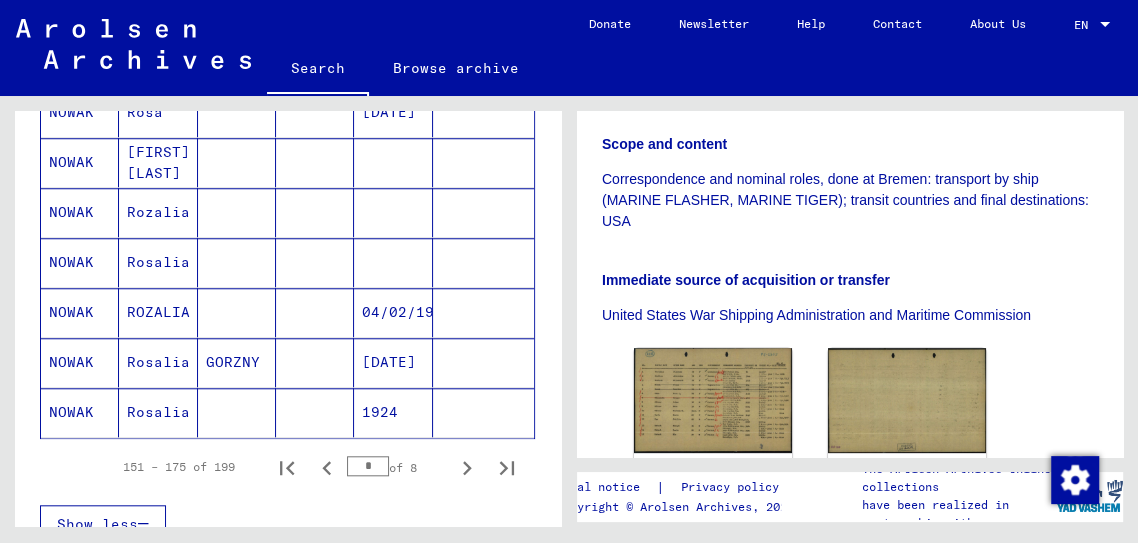 scroll, scrollTop: 1220, scrollLeft: 0, axis: vertical 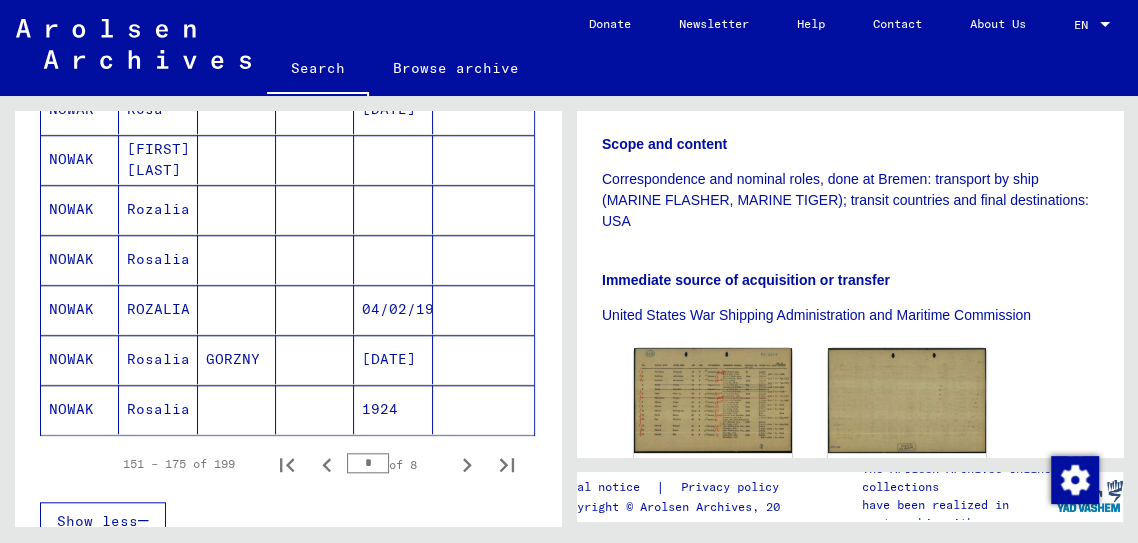 click 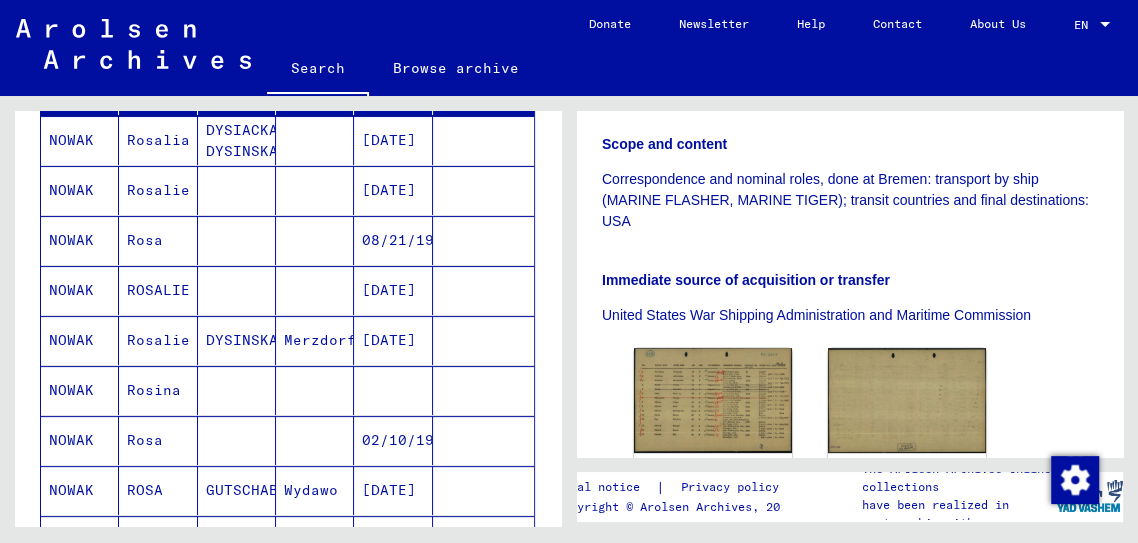 scroll, scrollTop: 298, scrollLeft: 0, axis: vertical 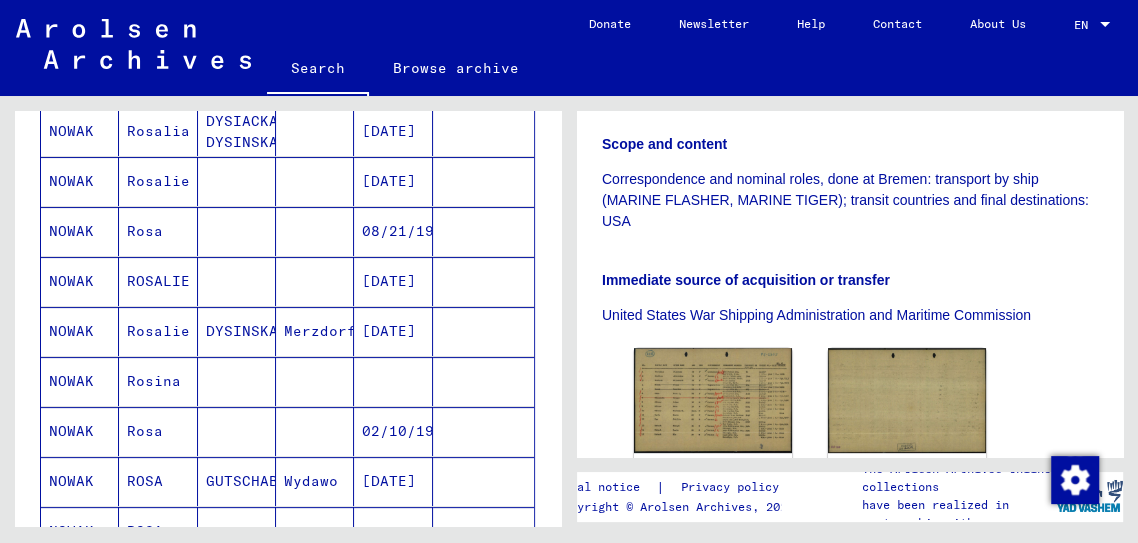 click at bounding box center [483, 431] 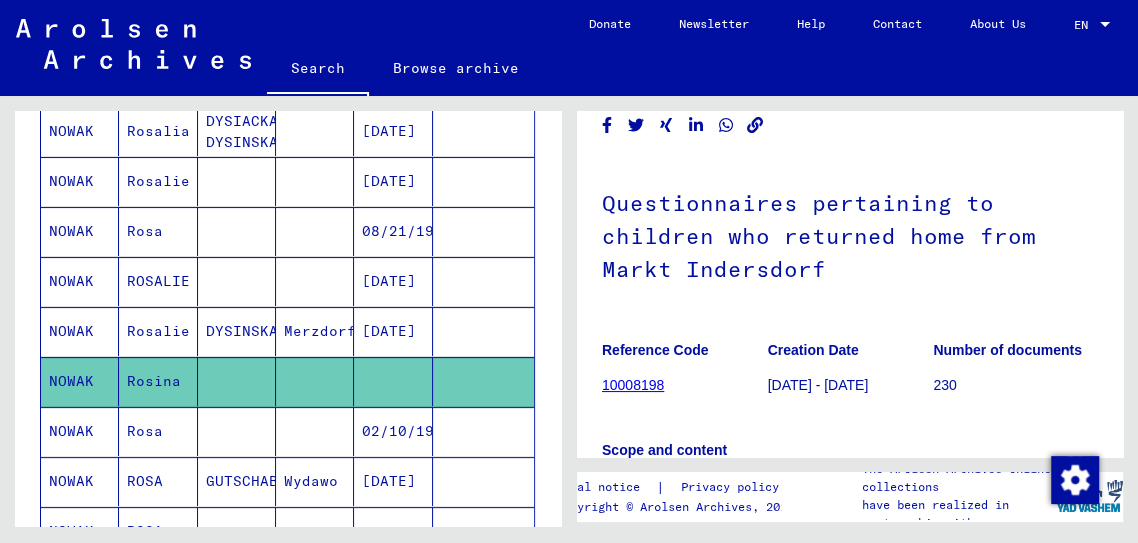 scroll, scrollTop: 0, scrollLeft: 0, axis: both 